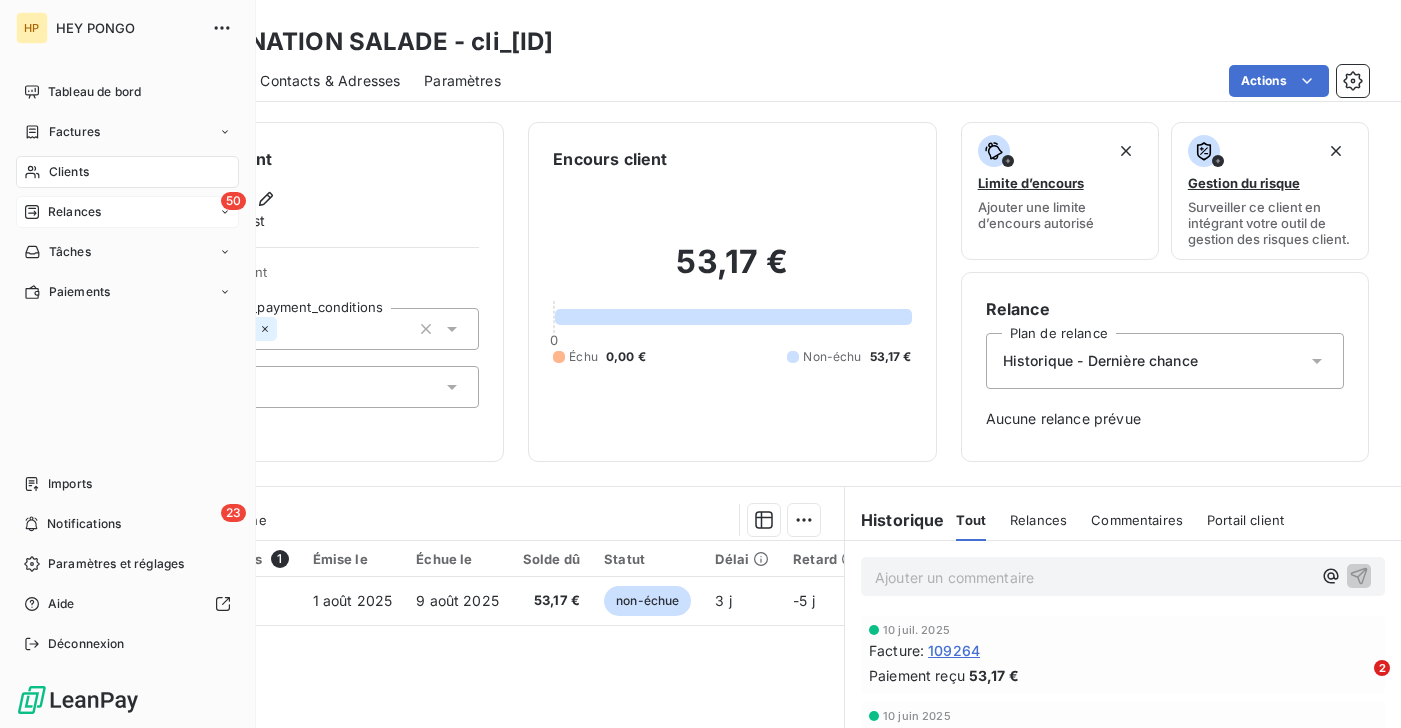 scroll, scrollTop: 0, scrollLeft: 0, axis: both 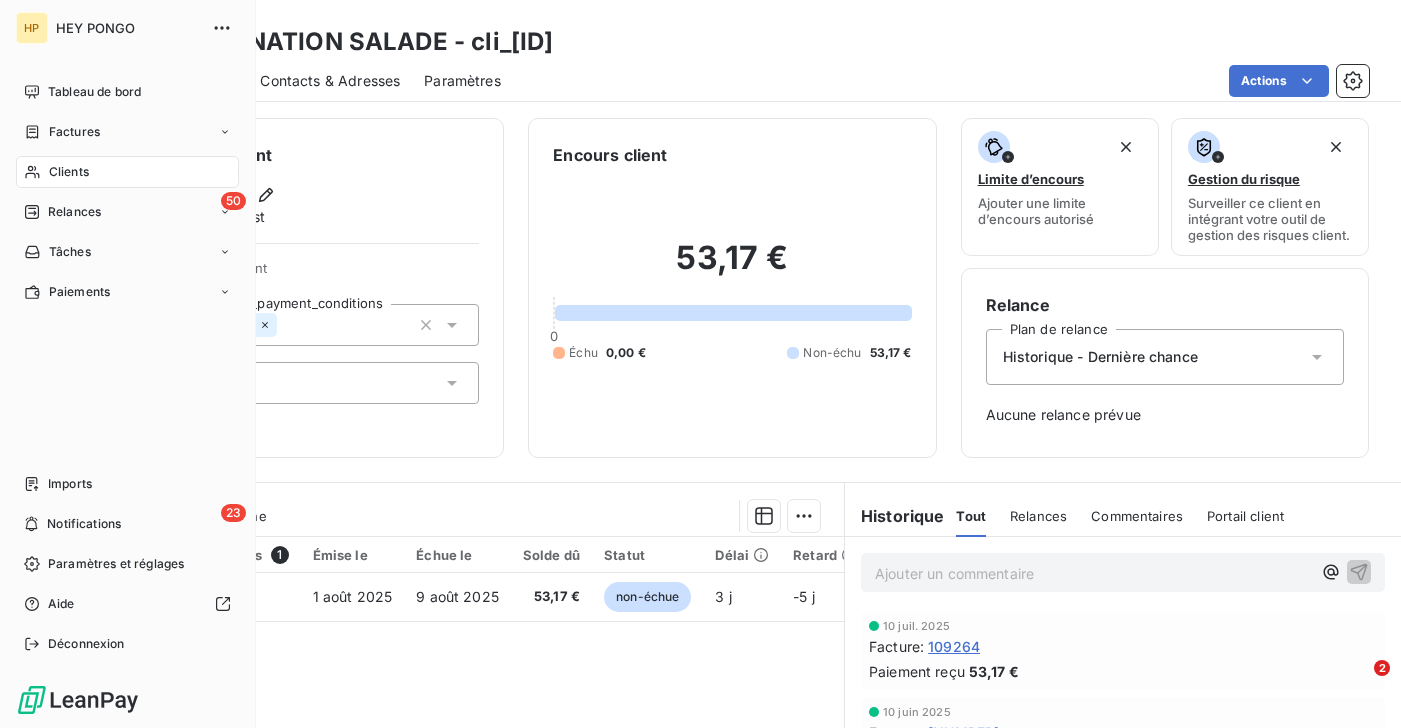 click on "Clients" at bounding box center [69, 172] 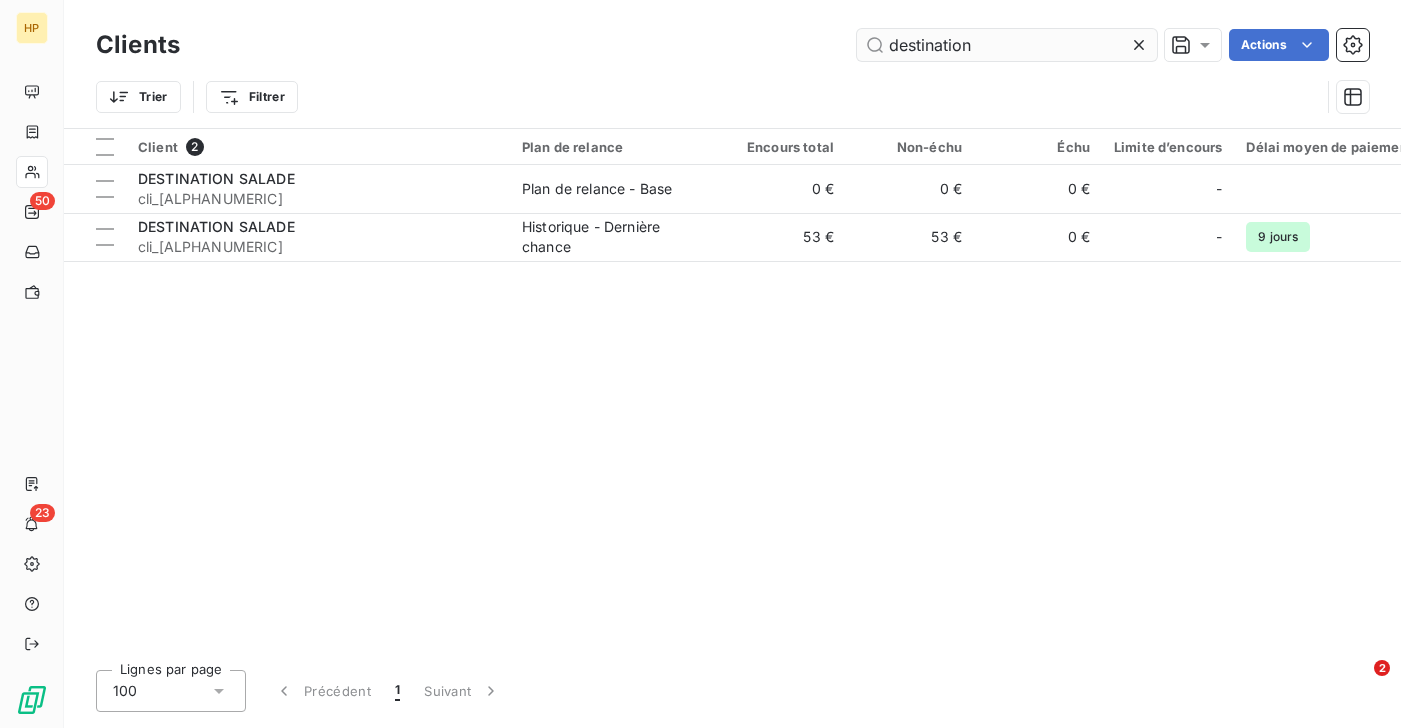 drag, startPoint x: 971, startPoint y: 49, endPoint x: 878, endPoint y: 47, distance: 93.0215 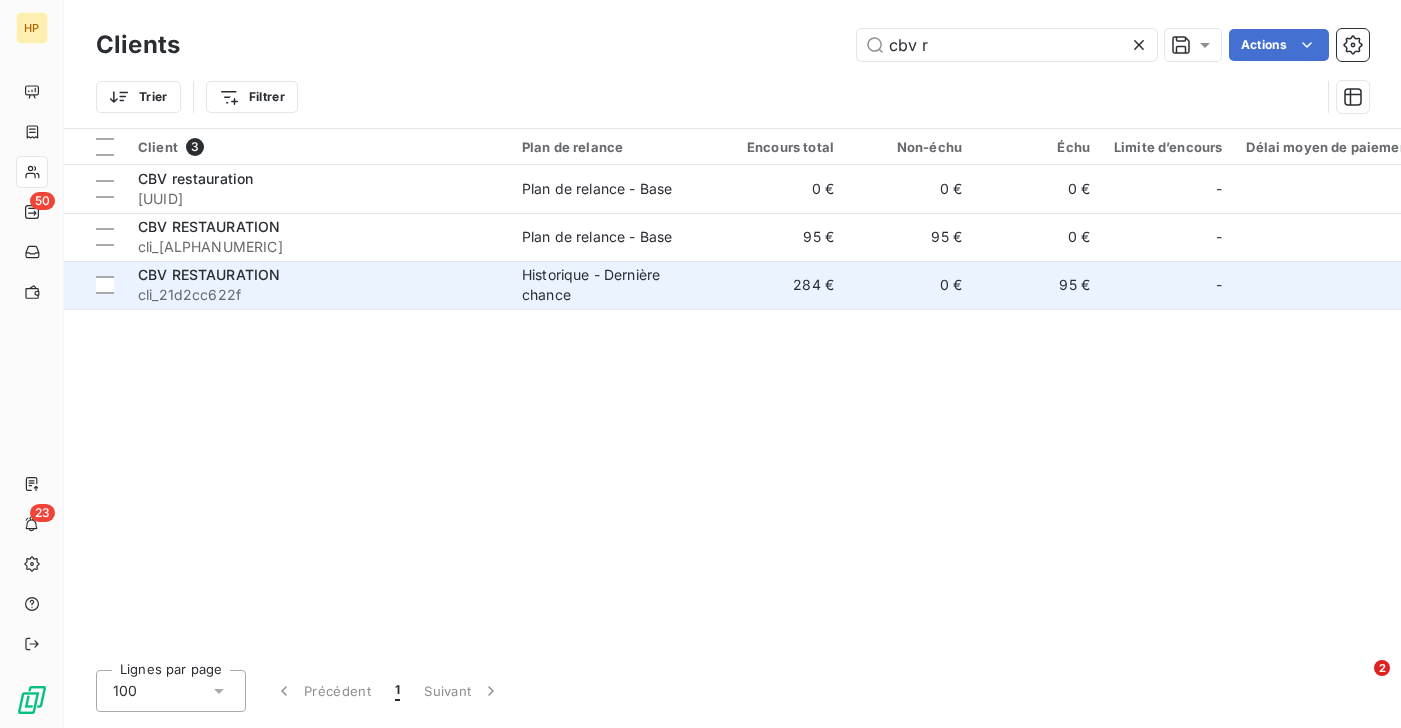type on "cbv r" 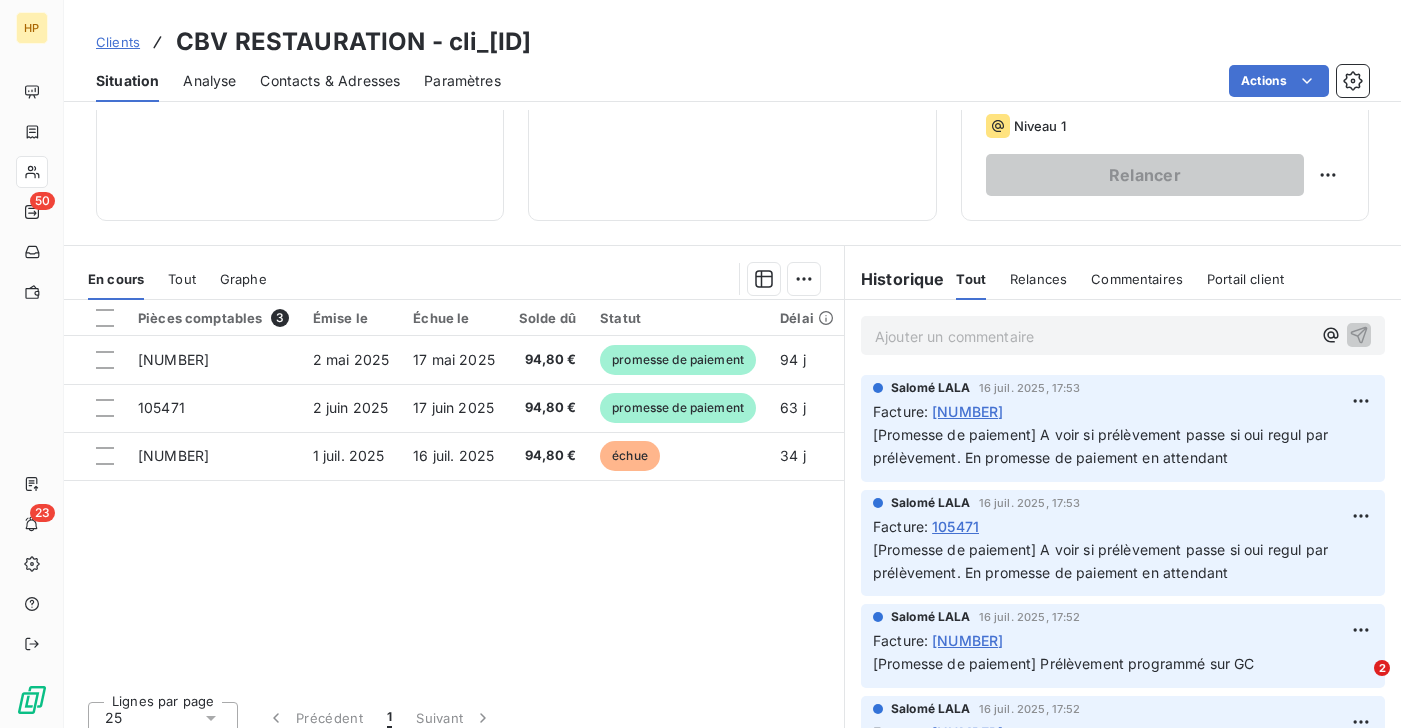 scroll, scrollTop: 328, scrollLeft: 0, axis: vertical 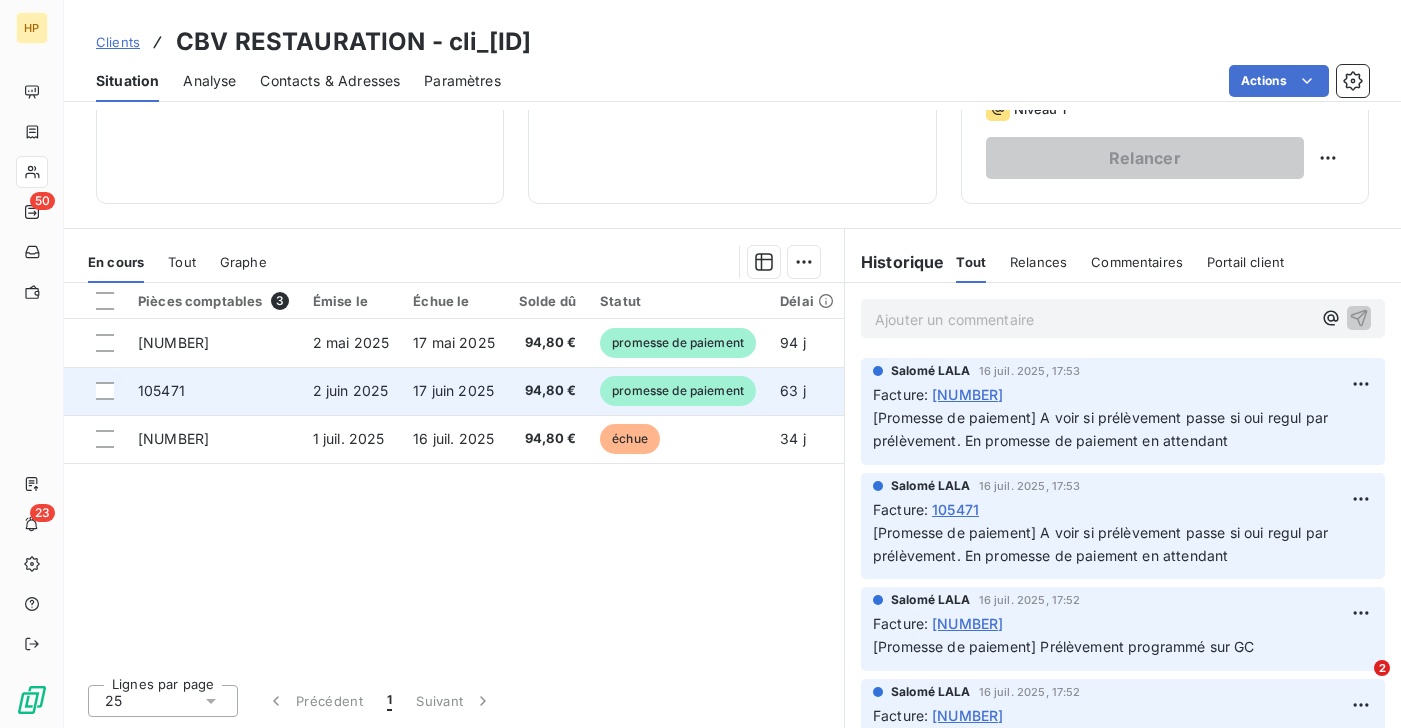 click on "2 juin 2025" at bounding box center [351, 390] 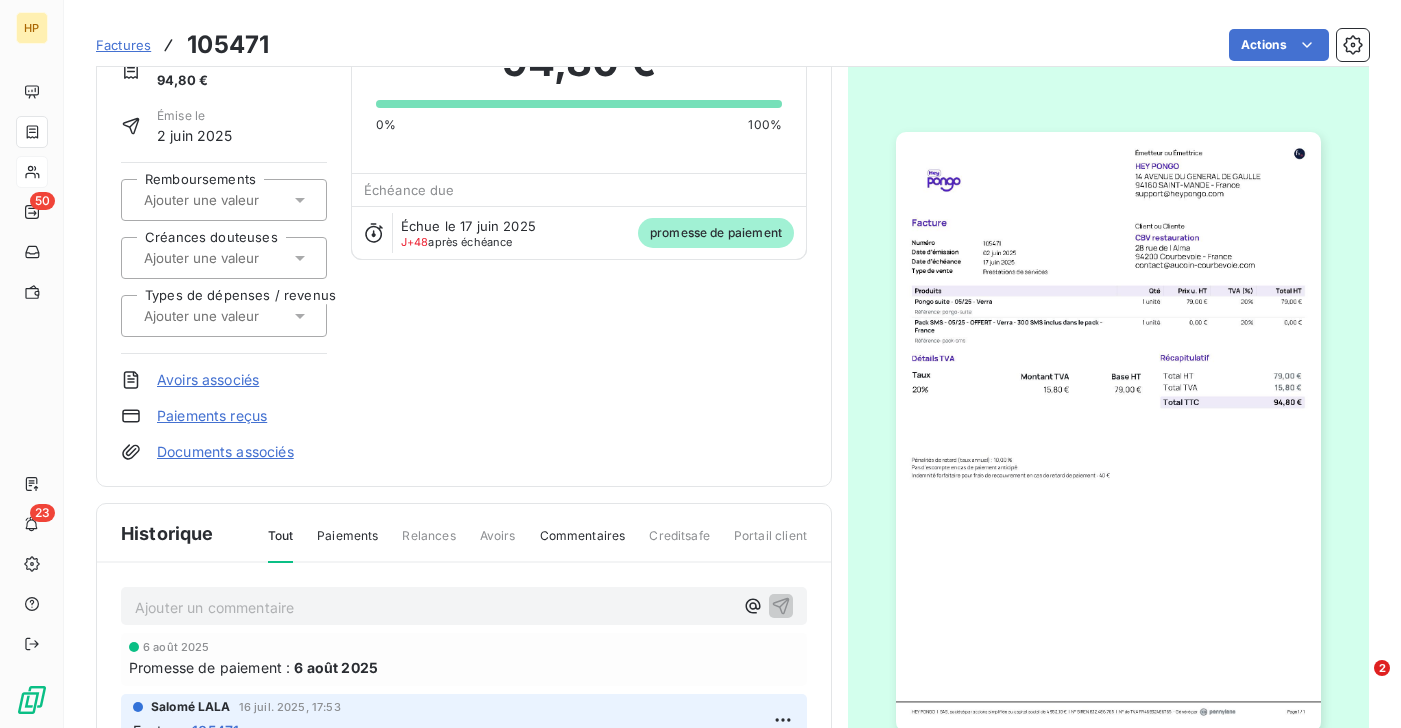 scroll, scrollTop: 0, scrollLeft: 0, axis: both 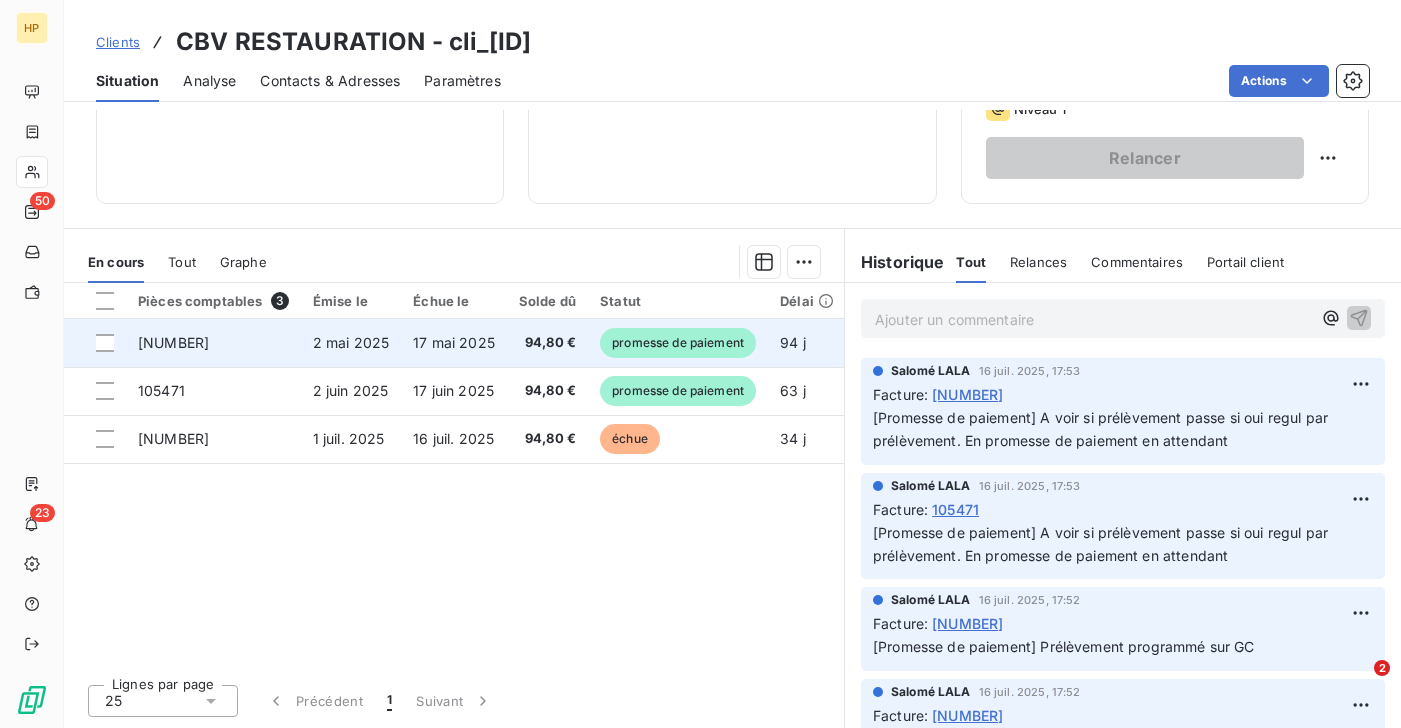 click on "17 mai 2025" at bounding box center (454, 342) 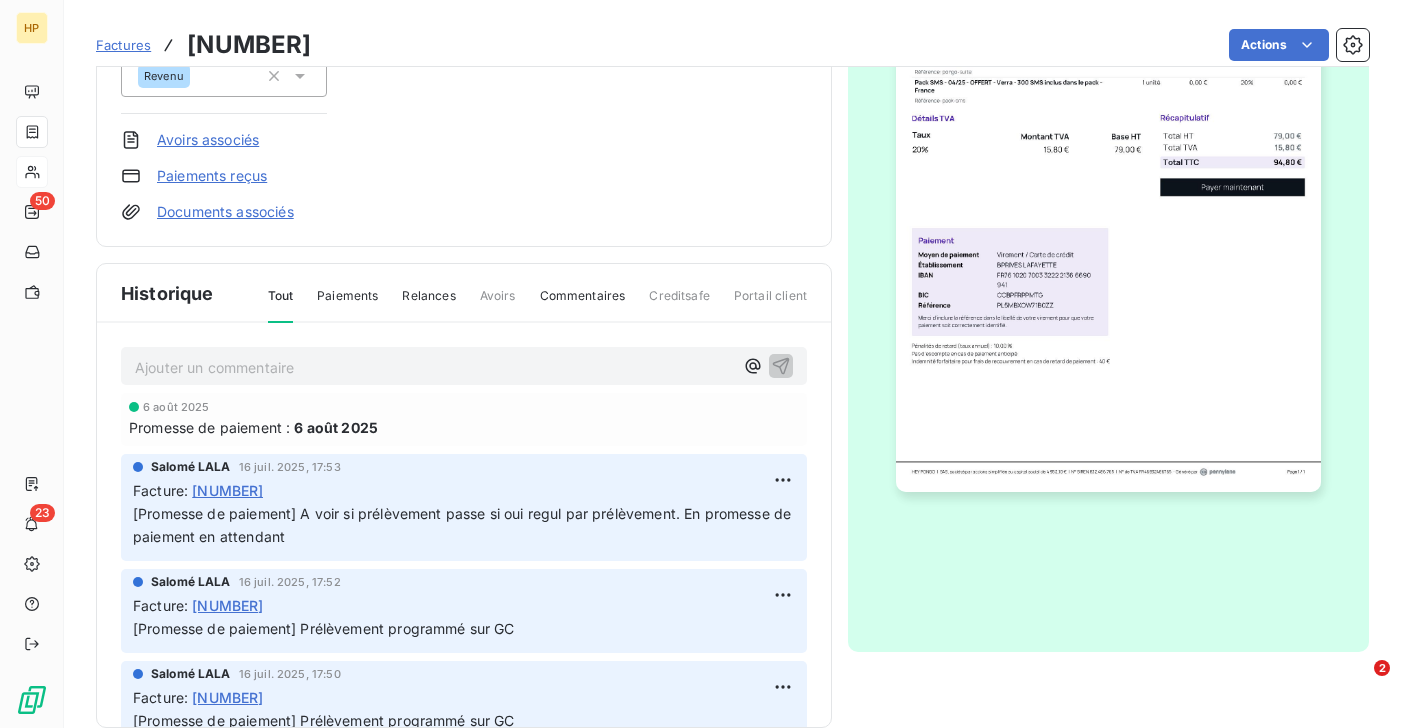 scroll, scrollTop: 378, scrollLeft: 0, axis: vertical 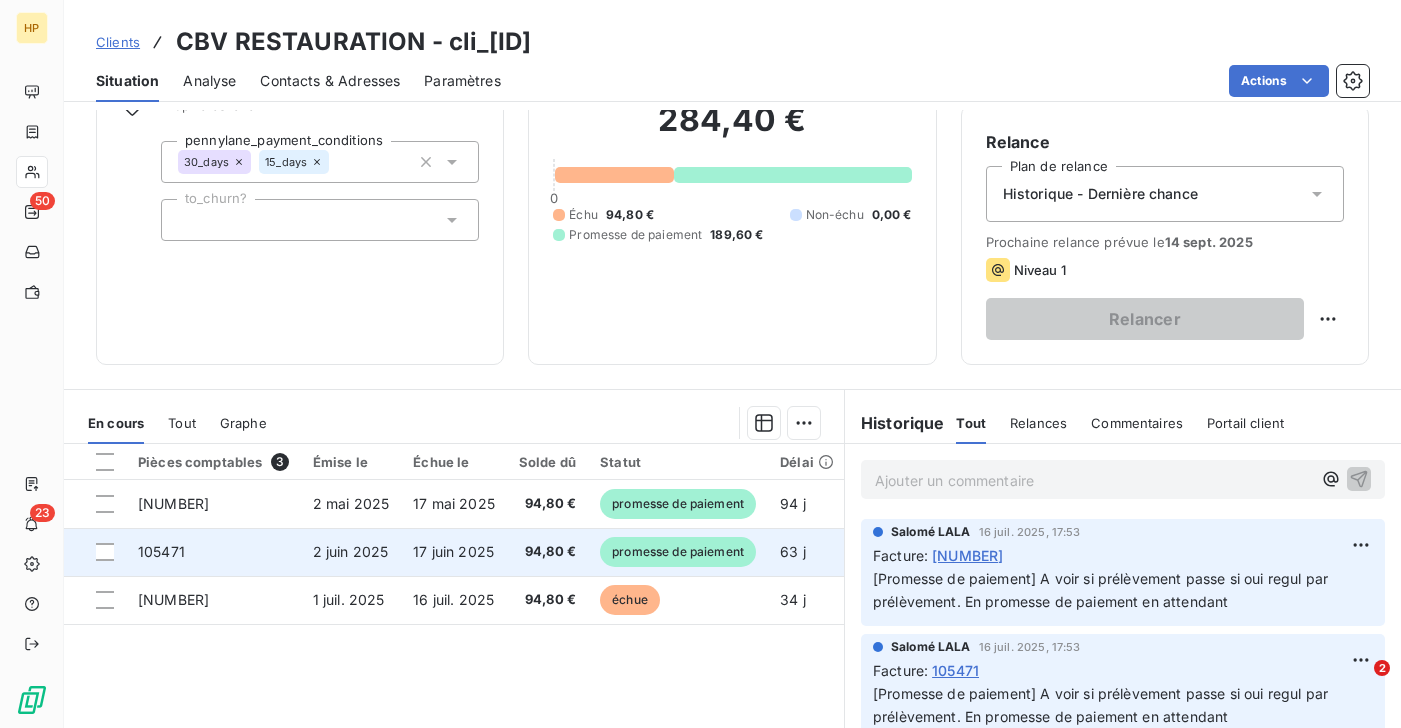 click on "17 juin 2025" at bounding box center (454, 552) 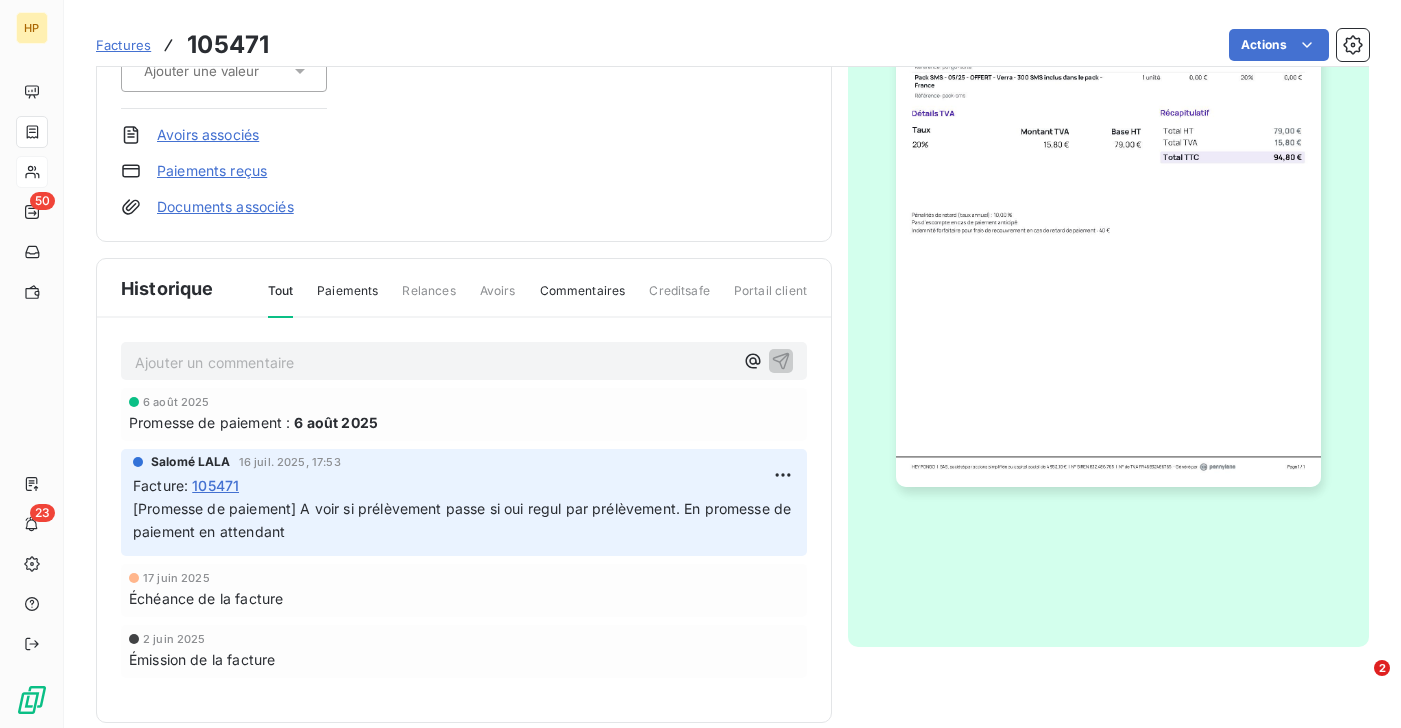 scroll, scrollTop: 378, scrollLeft: 0, axis: vertical 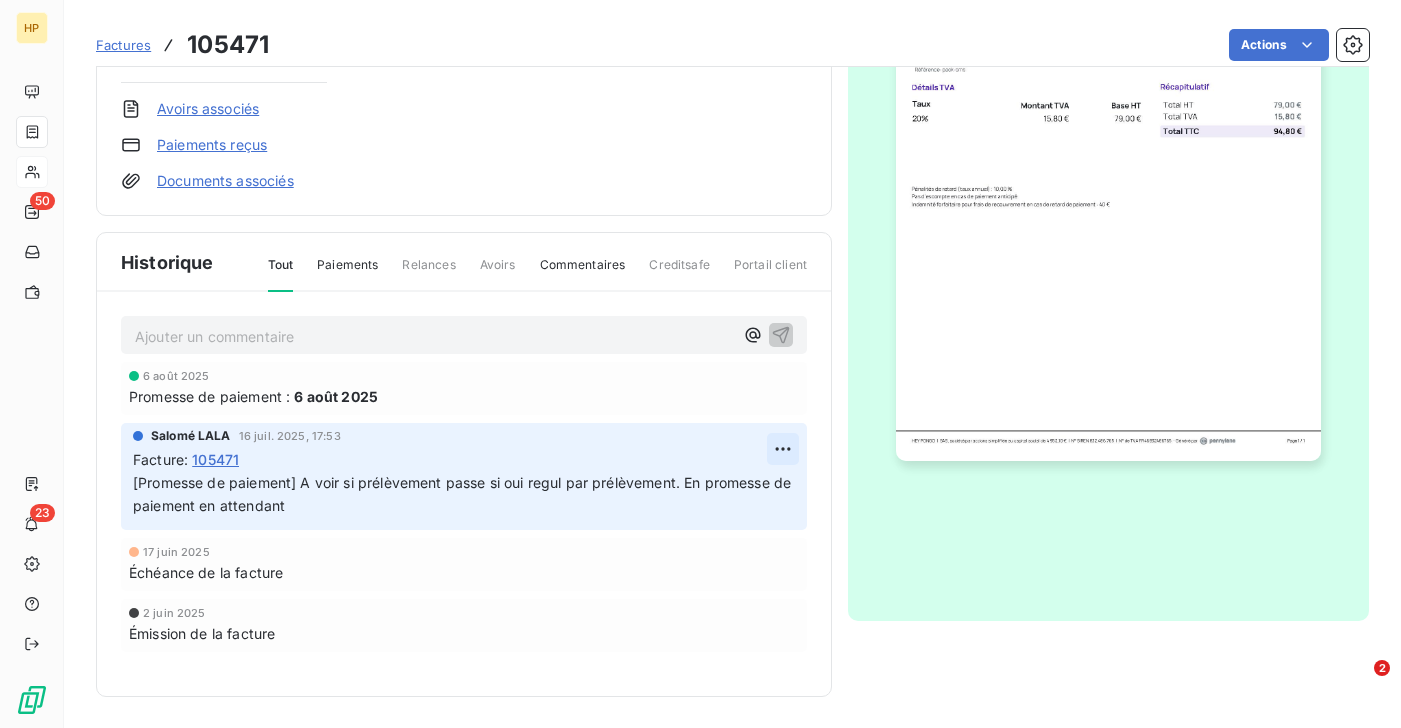 click on "HP 50 23 Factures 105471 Actions CBV RESTAURATION cli_[ID] Montant initial 94,80 € Émise le 2 juin 2025 Remboursements Créances douteuses Types de dépenses / revenus Avoirs associés Paiements reçus Documents associés Solde dû : 94,80 € 0% 100% Échéance due Échue le 17 juin 2025 J+48 après échéance promesse de paiement Historique Tout Paiements Relances Avoirs Commentaires Creditsafe Portail client Ajouter un commentaire ﻿ 6 août 2025 Promesse de paiement : 6 août 2025 [FIRST] [LAST] 16 juil. 2025, 17:53 Facture : 105471 [Promesse de paiement] A voir si prélèvement passe si oui regul par prélèvement. En promesse de paiement en attendant 17 juin 2025 Échéance de la facture 2 juin 2025 Émission de la facture
2" at bounding box center [700, 364] 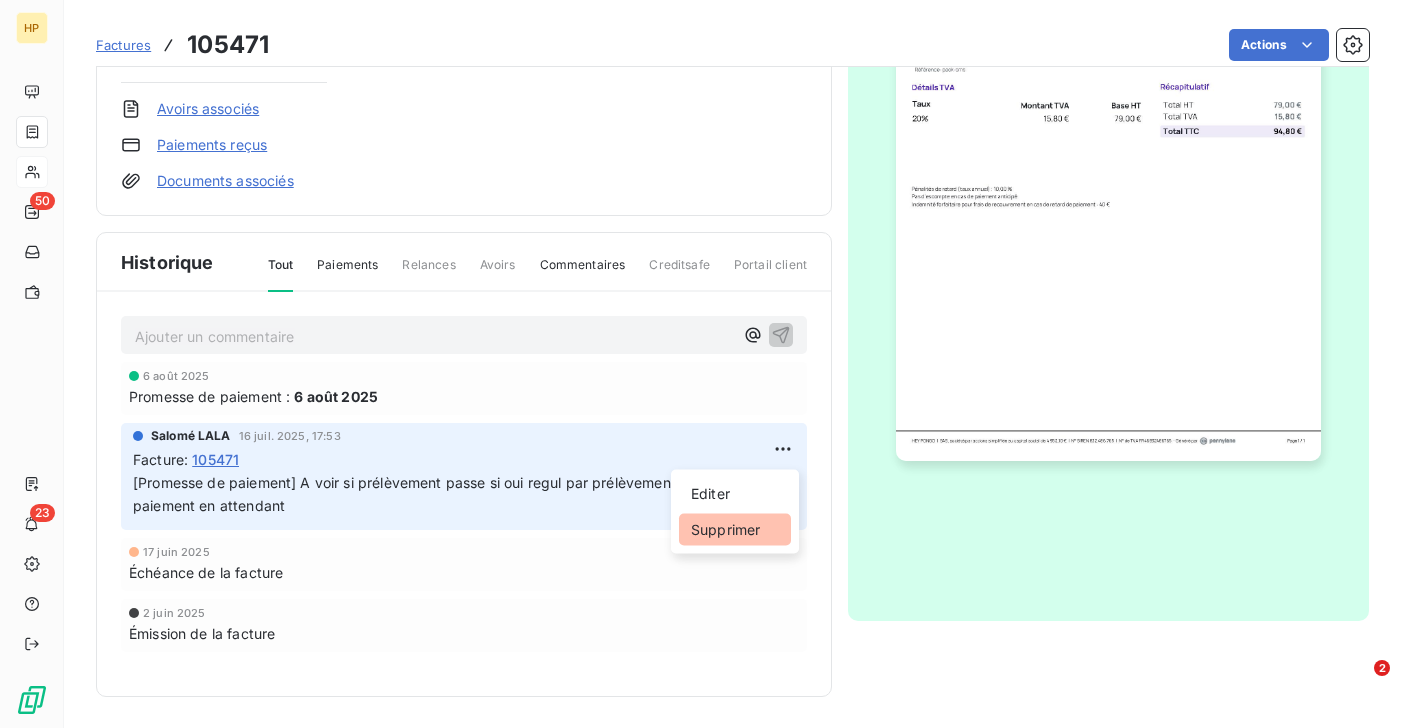 click on "Supprimer" at bounding box center [735, 530] 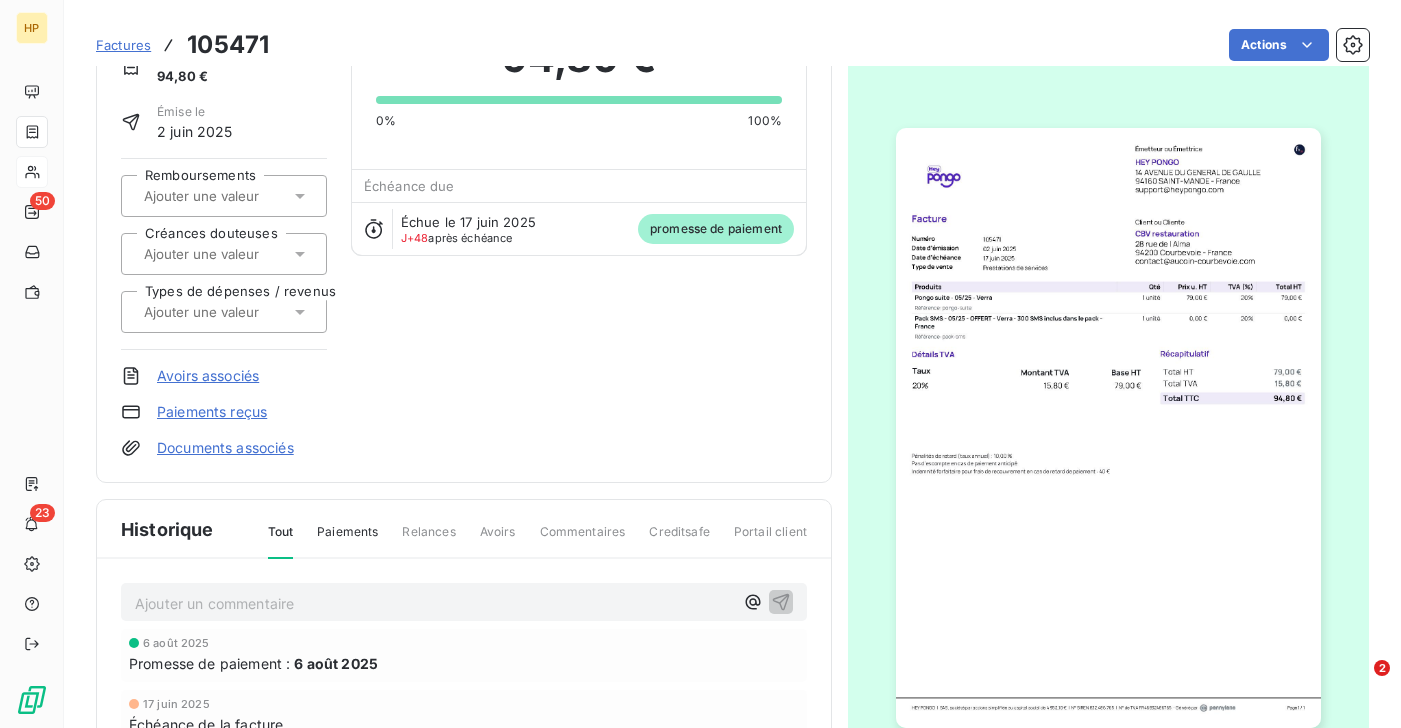 scroll, scrollTop: 0, scrollLeft: 0, axis: both 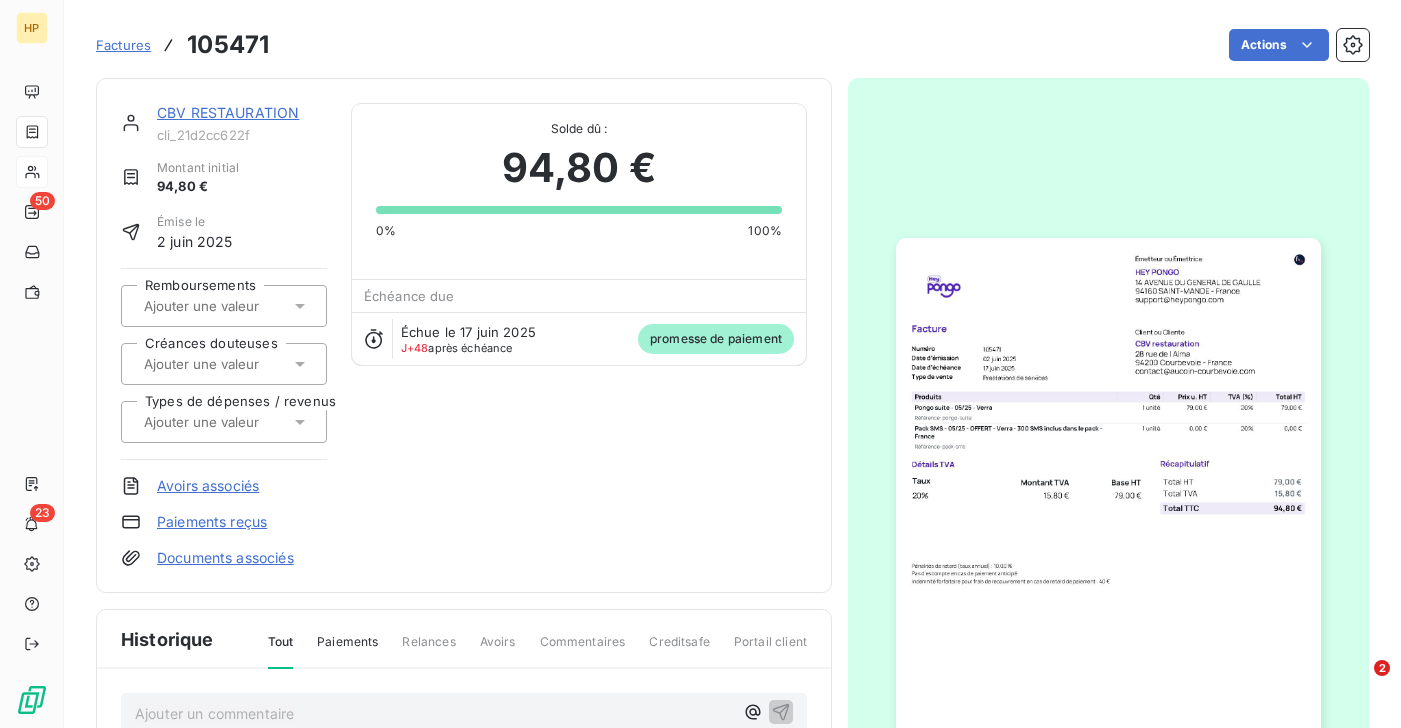 click on "promesse de paiement" at bounding box center (716, 339) 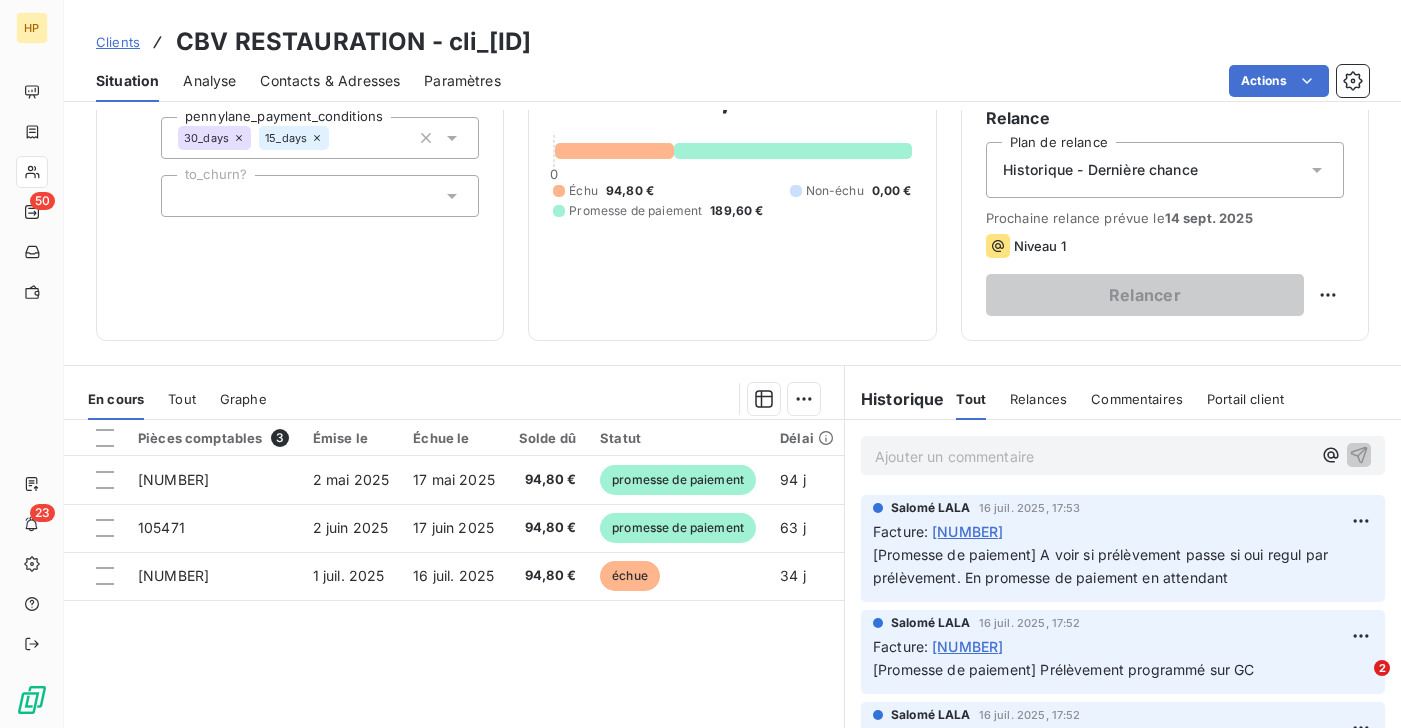 scroll, scrollTop: 328, scrollLeft: 0, axis: vertical 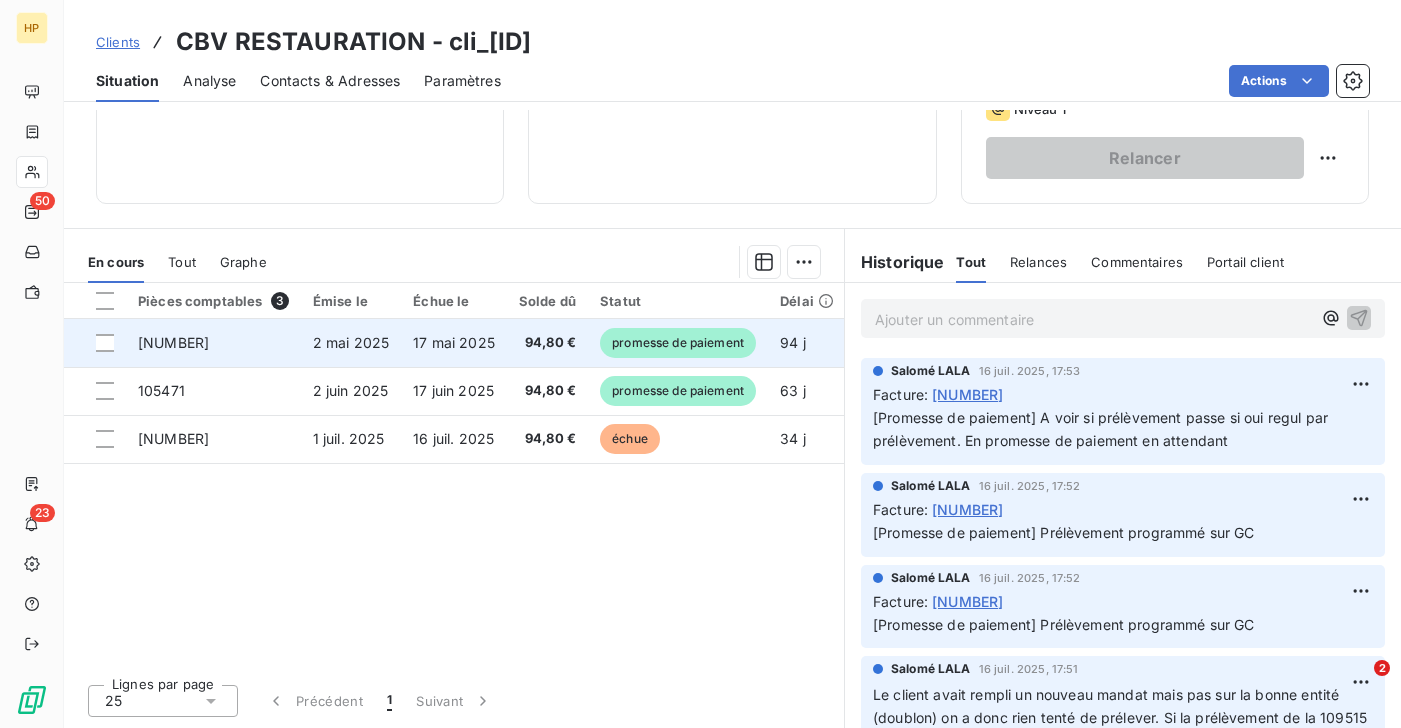 click on "promesse de paiement" at bounding box center (678, 343) 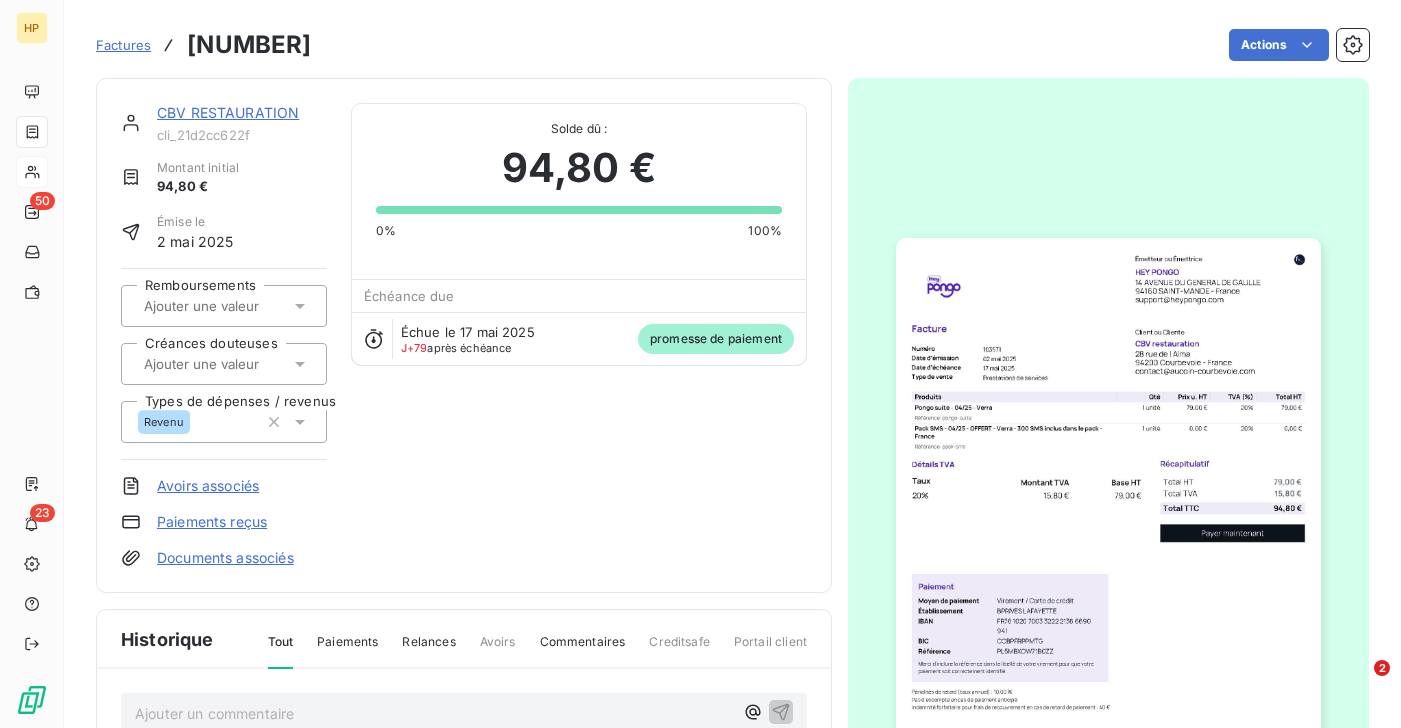 click on "promesse de paiement" at bounding box center (716, 339) 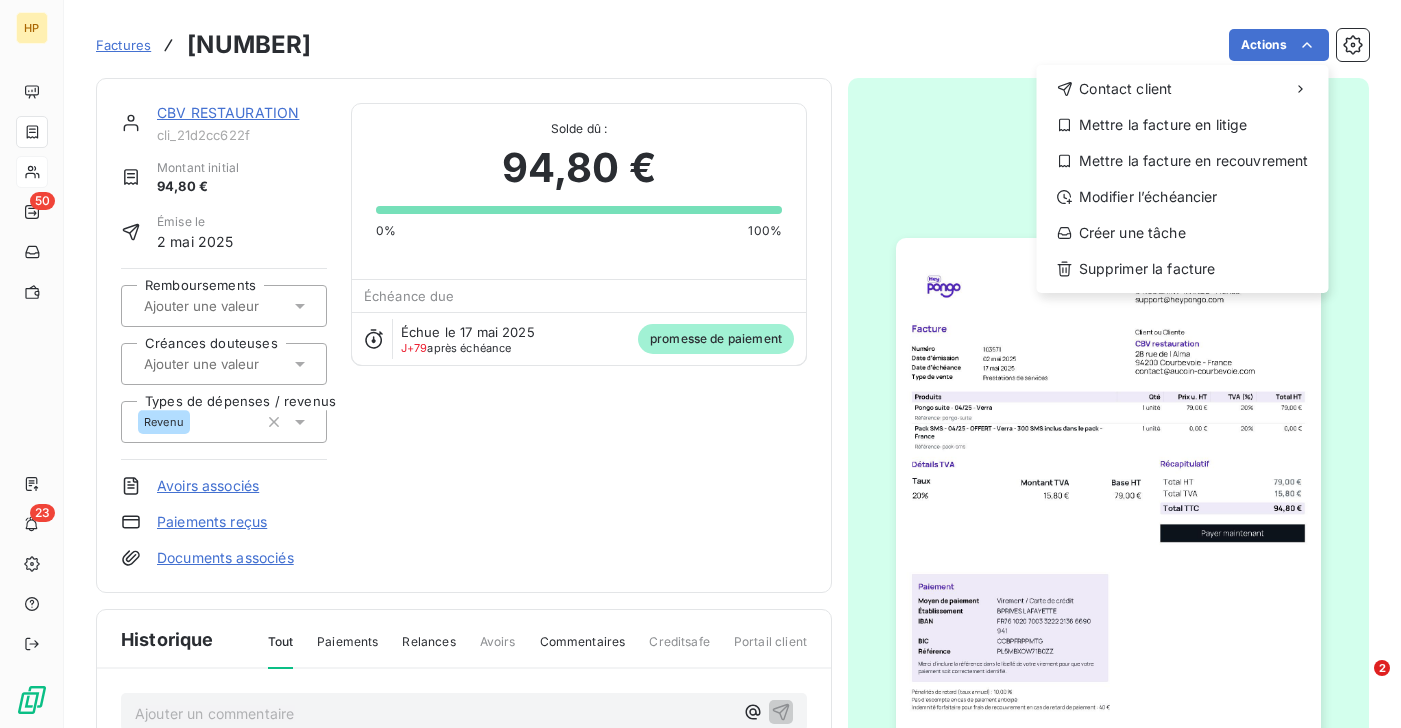 click on "HP 50 23 Factures 103571 Actions Contact client Mettre la facture en litige Mettre la facture en recouvrement Modifier l’échéancier Créer une tâche Supprimer la facture CBV RESTAURATION cli_[ALPHANUMERIC] Montant initial 94,80 € Émise le 2 mai 2025 Remboursements Créances douteuses Types de dépenses / revenus Revenu Avoirs associés Paiements reçus Documents associés Solde dû : 94,80 € 0% 100% Échéance due Échue le 17 mai 2025 J+79 après échéance promesse de paiement Historique Tout Paiements Relances Avoirs Commentaires Creditsafe Portail client Ajouter un commentaire ﻿ 6 août 2025 Promesse de paiement : 6 août 2025 [FIRST] [LAST] 16 juil. 2025, 17:53 Facture : 103571 [Promesse de paiement] A voir si prélèvement passe si oui regul par prélèvement. En promesse de paiement en attendant [FIRST] [LAST] 16 juil. 2025, 17:52 Facture : 103571 [Promesse de paiement] Prélèvement programmé sur GC [FIRST] [LAST] 16 juil. 2025, 17:50 Facture : 103571 Email Message envoyé 2" at bounding box center (700, 364) 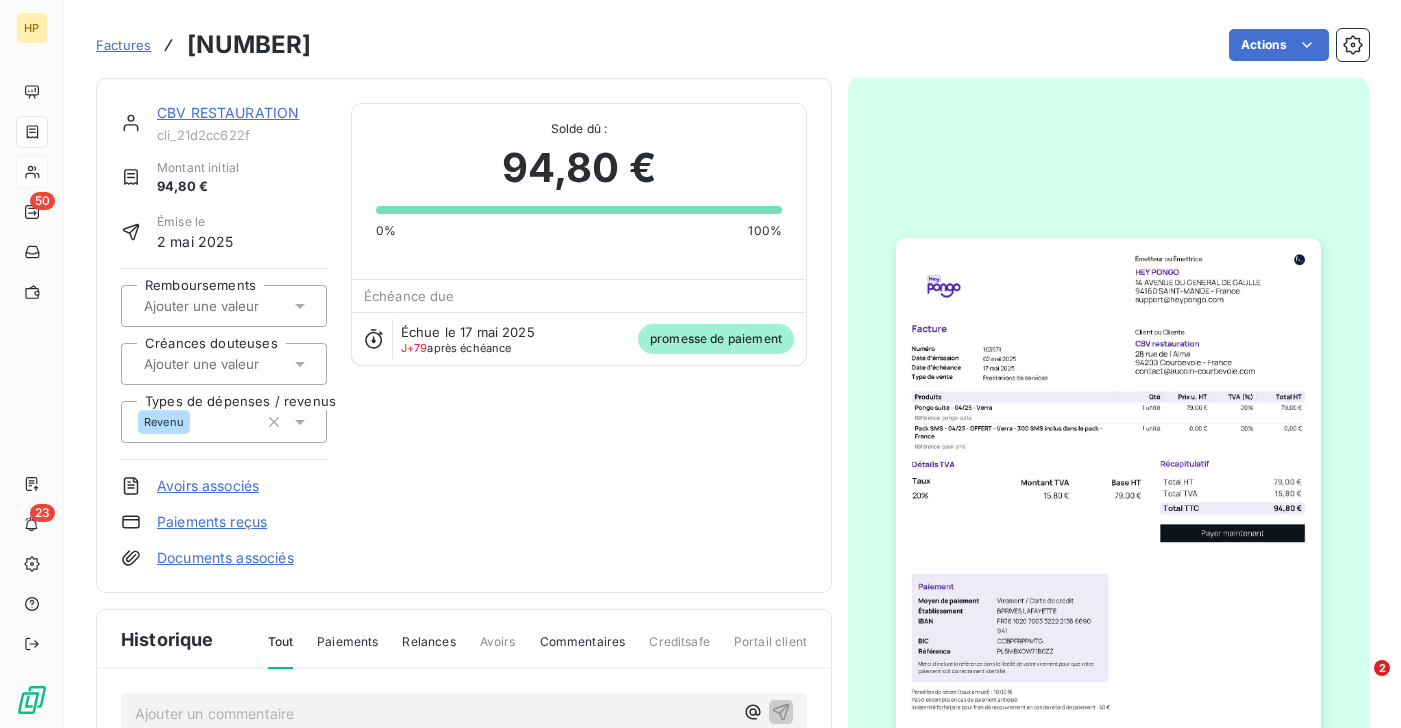 click on "promesse de paiement" at bounding box center [716, 339] 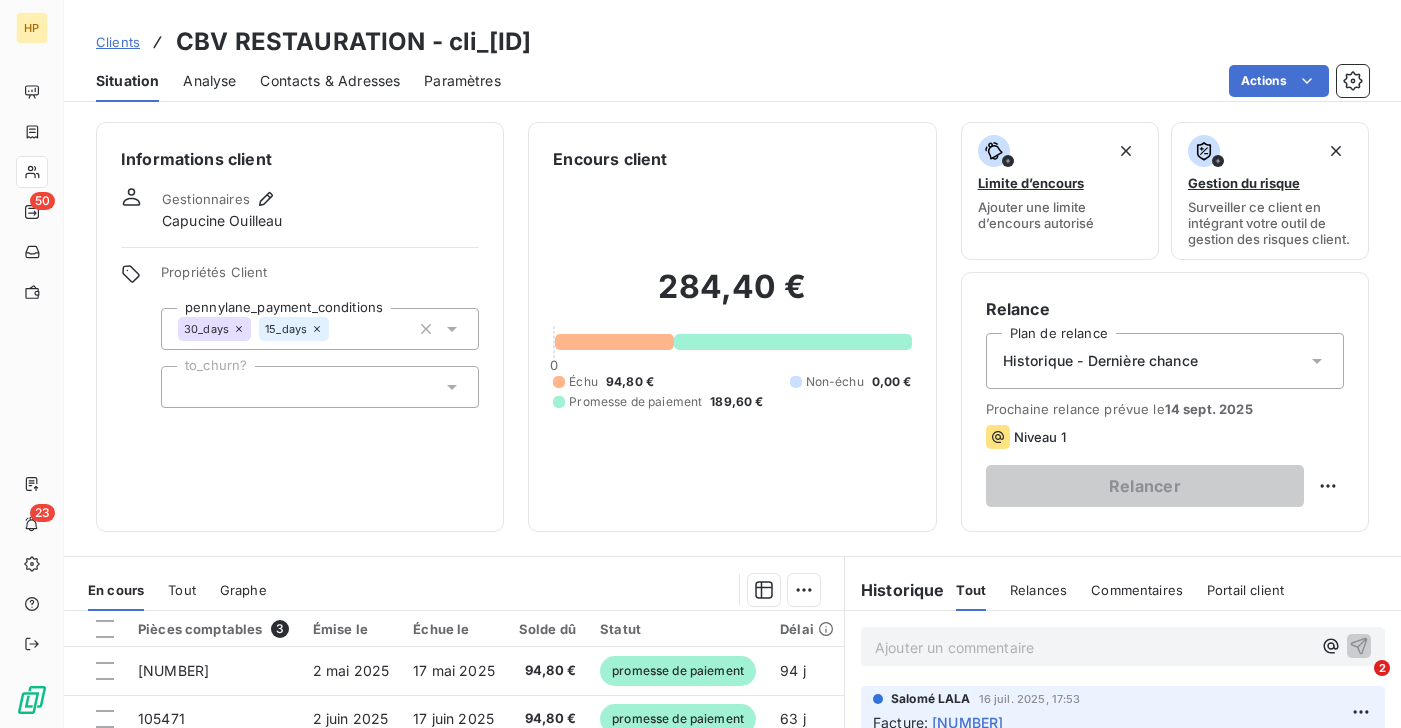 scroll, scrollTop: 184, scrollLeft: 0, axis: vertical 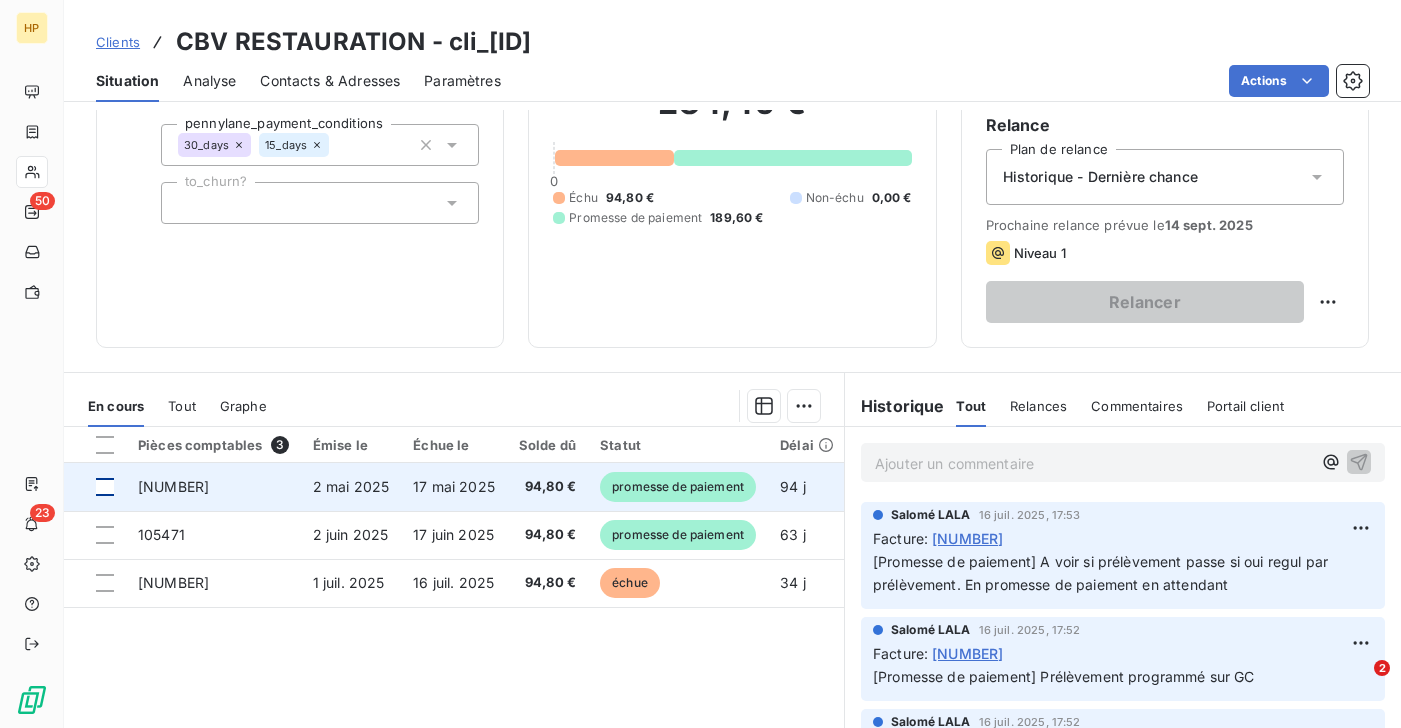 click at bounding box center (105, 487) 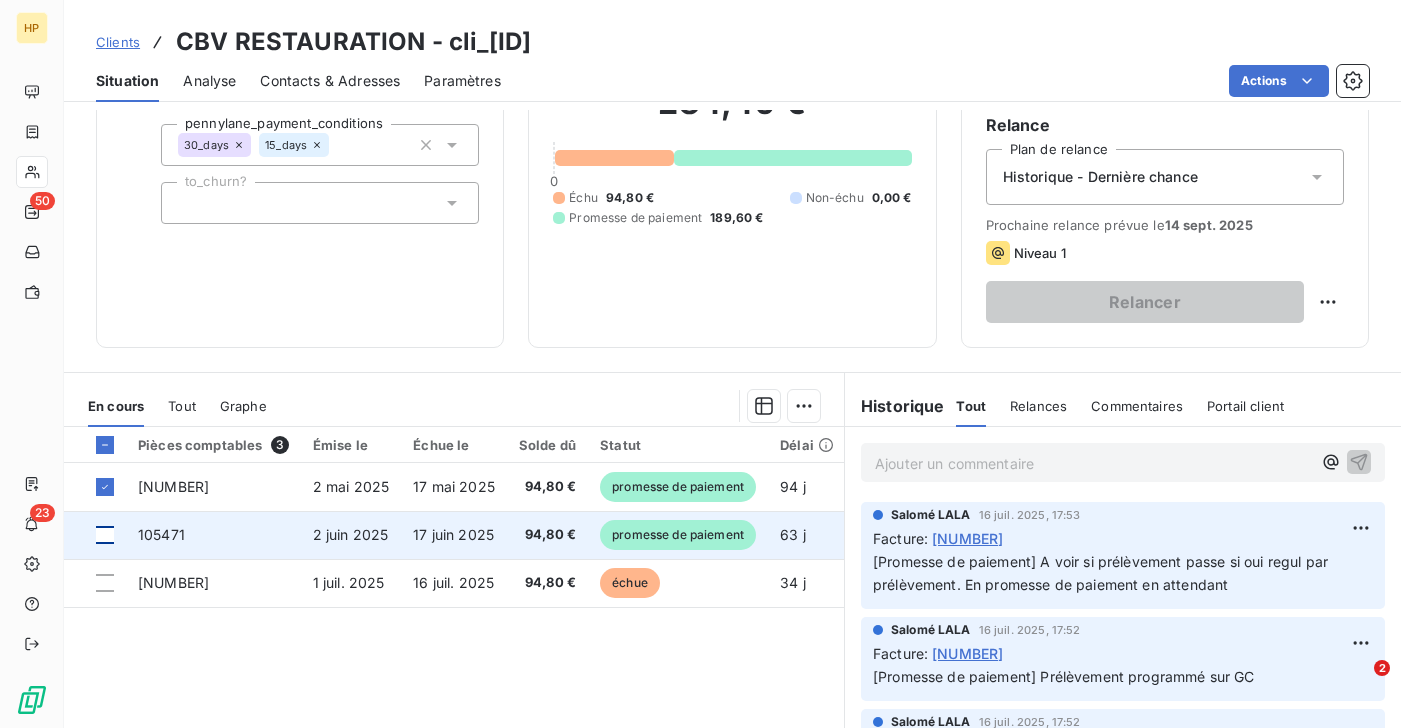 click at bounding box center [105, 535] 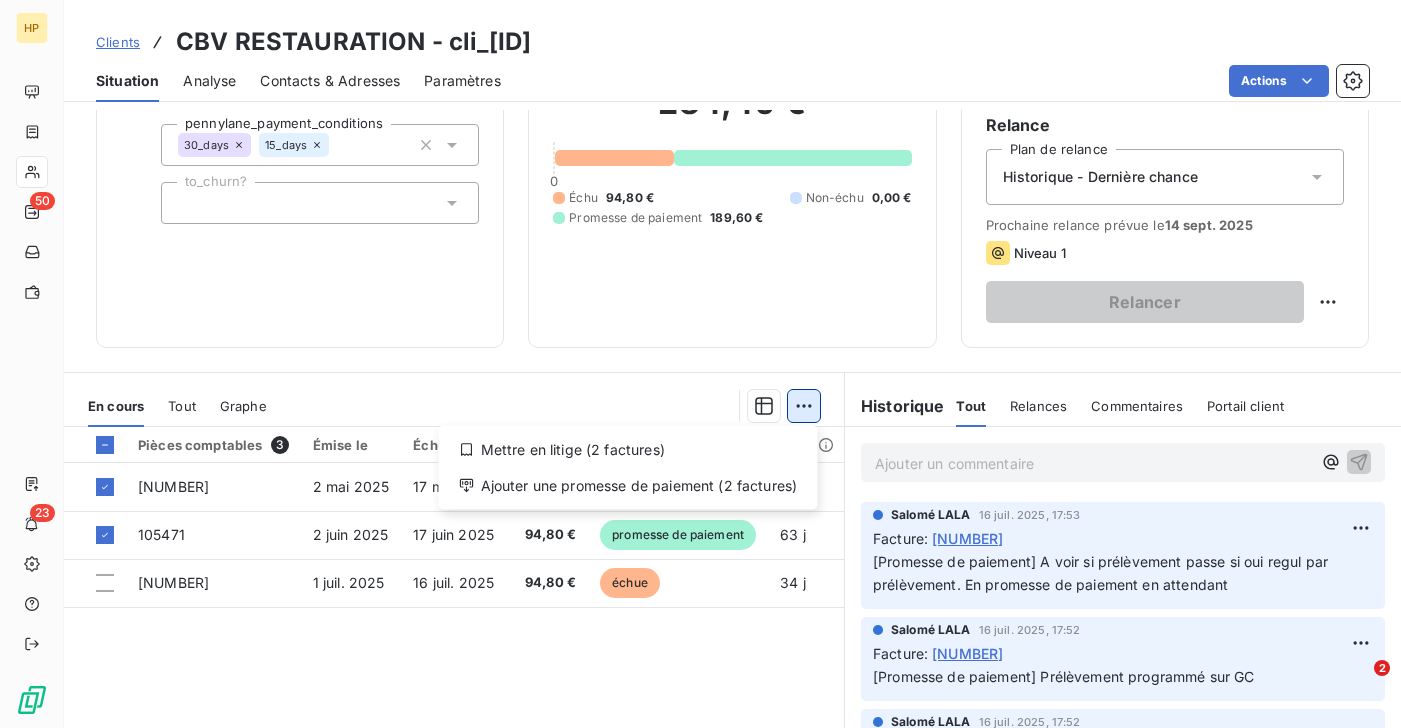 click on "HP 50 23 Clients CBV RESTAURATION - cli_[ALPHANUMERIC] Situation Analyse Contacts & Adresses Paramètres Actions Informations client Gestionnaires [FIRST] [LAST] Propriétés Client pennylane_payment_conditions 30_days 15_days to_churn? Encours client 284,40 € 0 Échu 94,80 € Non-échu 0,00 € Promesse de paiement 189,60 € Limite d’encours Ajouter une limite d’encours autorisé Gestion du risque Surveiller ce client en intégrant votre outil de gestion des risques client. Relance Plan de relance Historique - Dernière chance Prochaine relance prévue le 14 sept. 2025 Niveau 1 Relancer En cours Tout Graphe Mettre en litige (2 factures) Ajouter une promesse de paiement (2 factures) Pièces comptables 3 Émise le Échue le Solde dû Statut Délai Retard 103571 2 mai 2025 17 mai 2025 94,80 € promesse de paiement 94 j +79 j 105471 2 juin 2025 17 juin 2025 94,80 € promesse de paiement 63 j +48 j 109515 1 juil. 2025 16 juil. 2025 94,80 € échue 34 j +19 j 25 1 Tout" at bounding box center [700, 364] 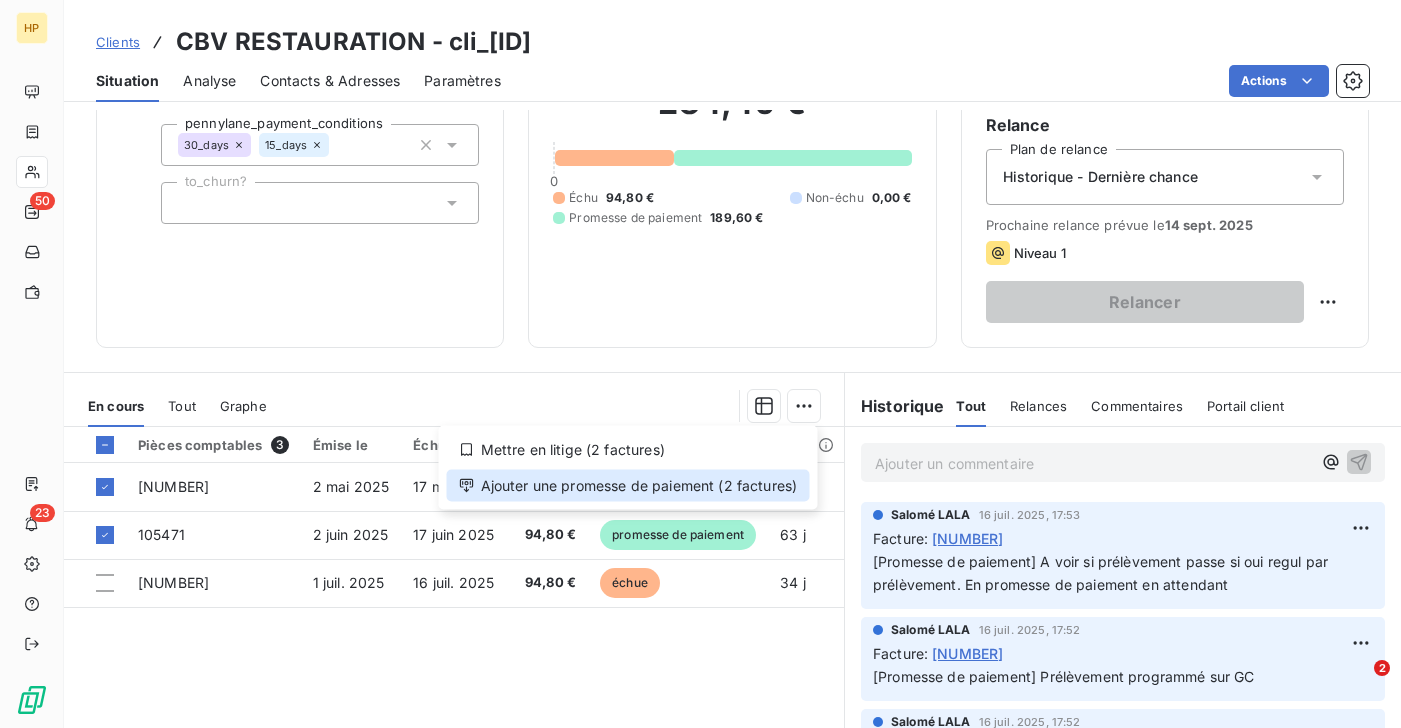 click on "Ajouter une promesse de paiement (2 factures)" at bounding box center [628, 486] 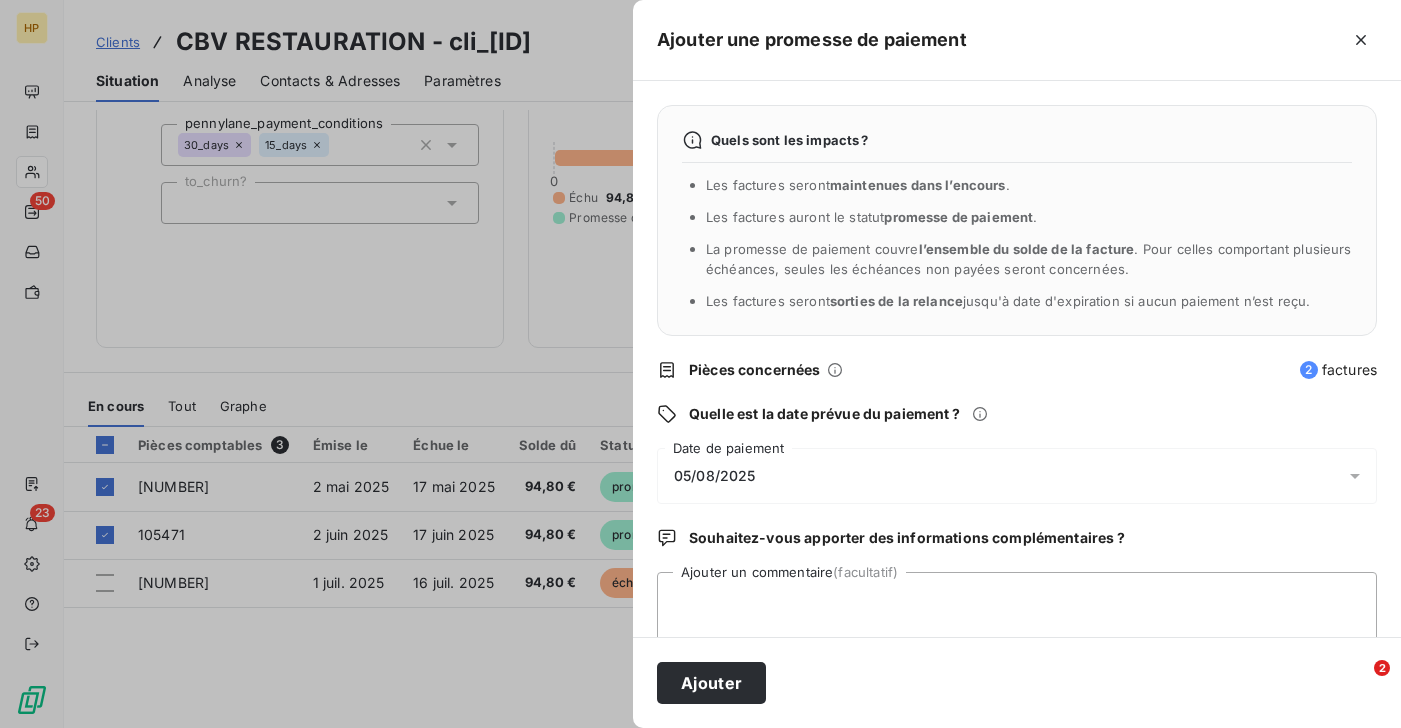 click on "05/08/2025" at bounding box center (1017, 476) 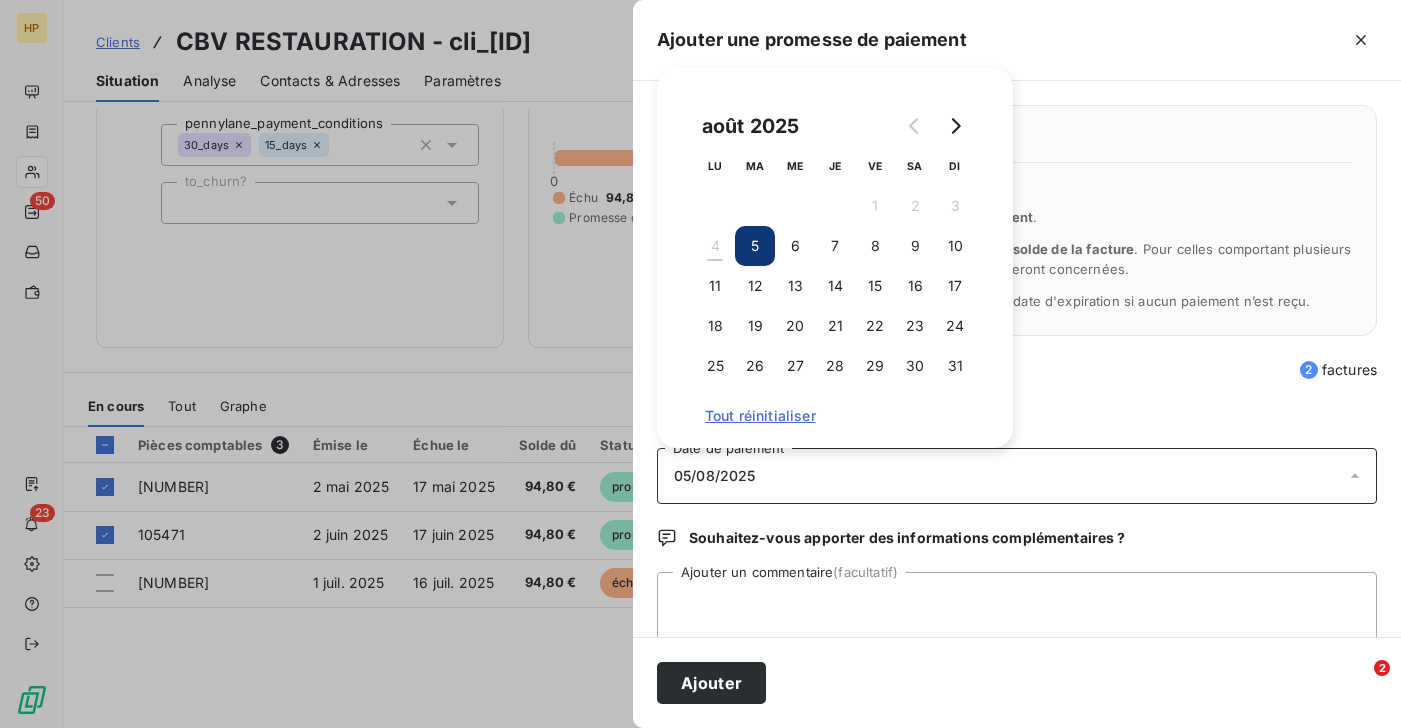click on "5" at bounding box center [755, 246] 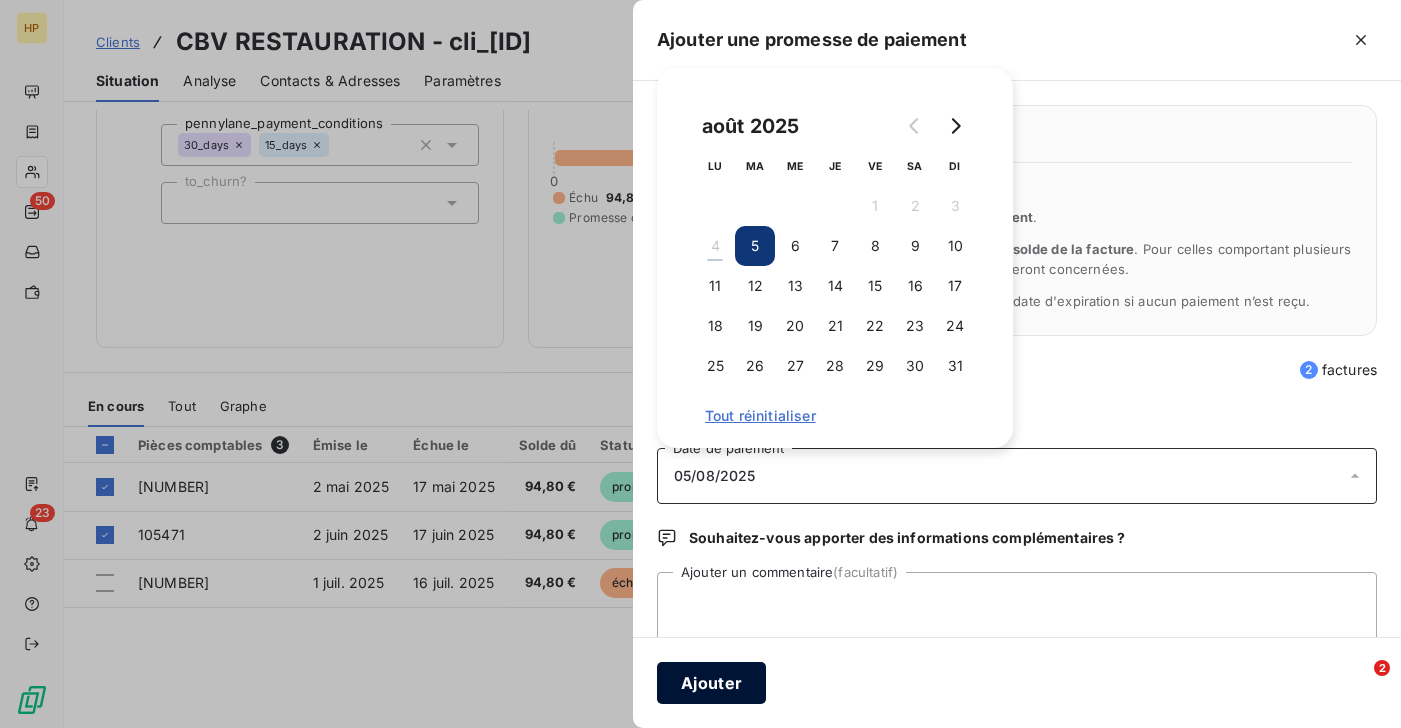 click on "Ajouter" at bounding box center (711, 683) 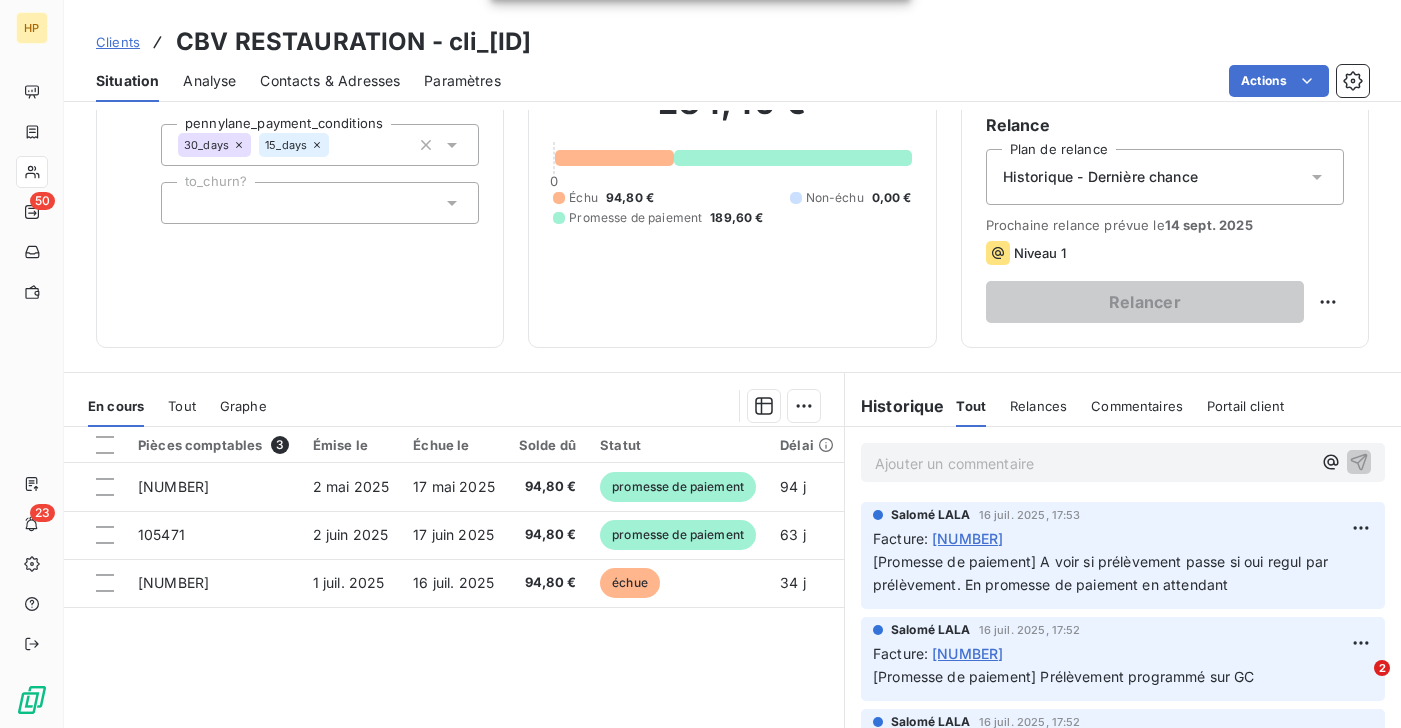 click on "Ajouter un commentaire ﻿" at bounding box center [1093, 463] 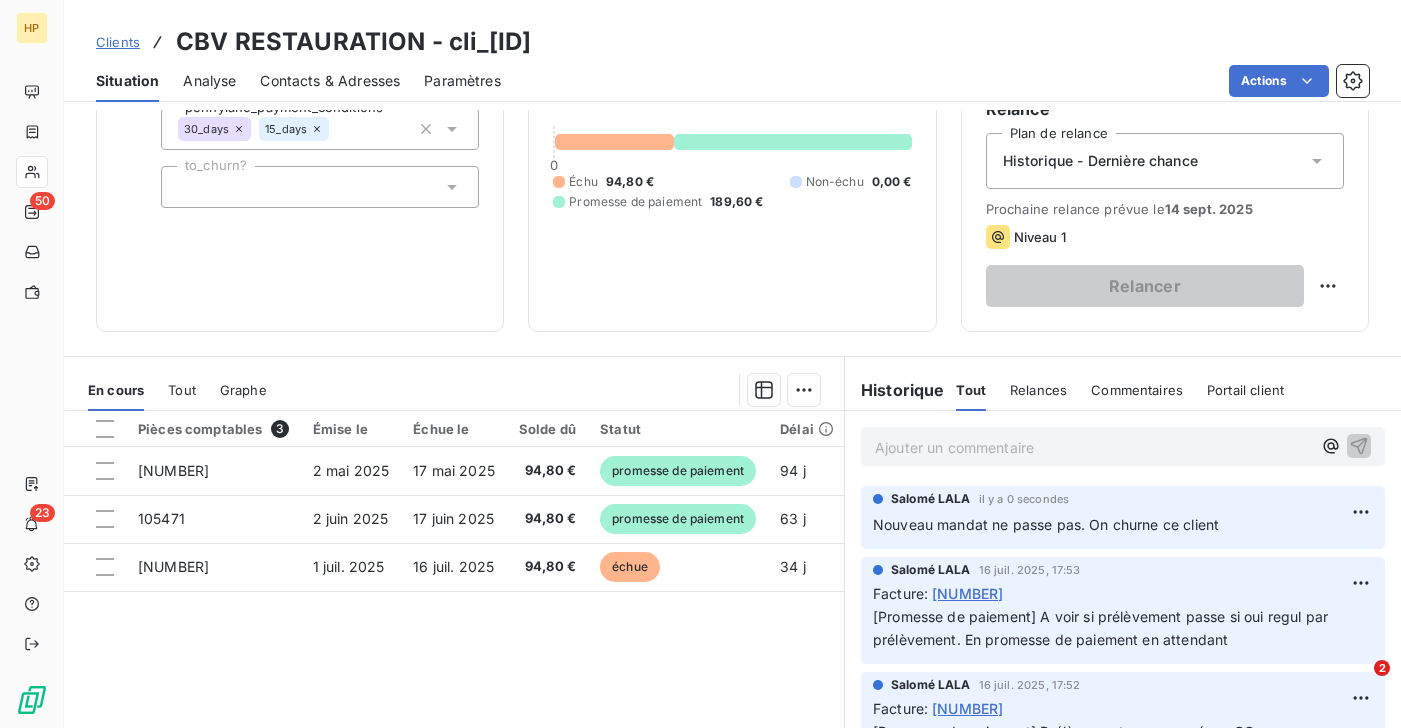 scroll, scrollTop: 276, scrollLeft: 0, axis: vertical 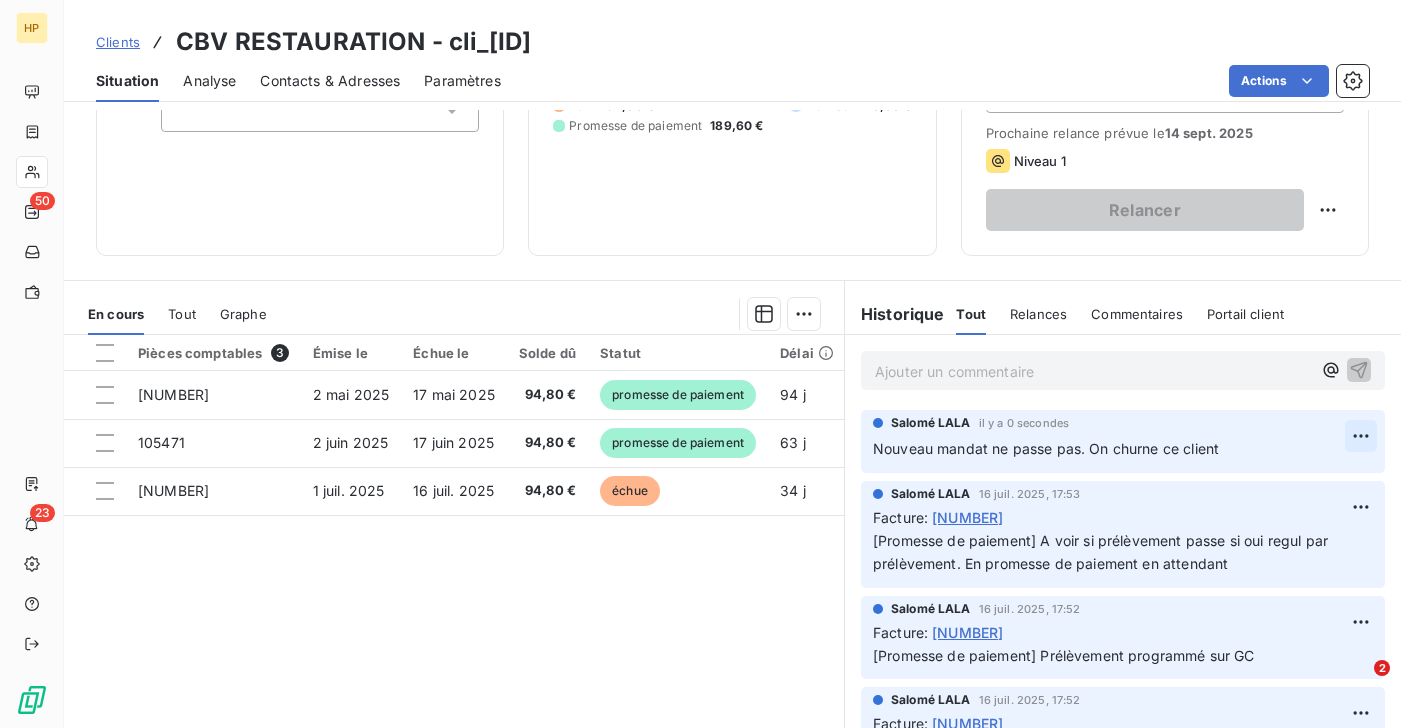 click on "HP 50 23 Clients CBV RESTAURATION - cli_[ALPHANUMERIC] Situation Analyse Contacts & Adresses Paramètres Actions Informations client Gestionnaires [FIRST] [LAST] Propriétés Client pennylane_payment_conditions 30_days 15_days to_churn? Encours client 284,40 € 0 Échu 94,80 € Non-échu 0,00 € Promesse de paiement 189,60 € Limite d’encours Ajouter une limite d’encours autorisé Gestion du risque Surveiller ce client en intégrant votre outil de gestion des risques client. Relance Plan de relance Historique - Dernière chance Prochaine relance prévue le 14 sept. 2025 Niveau 1 Relancer En cours Tout Graphe Pièces comptables 3 Émise le Échue le Solde dû Statut Délai Retard 103571 2 mai 2025 17 mai 2025 94,80 € promesse de paiement 94 j +79 j 105471 2 juin 2025 17 juin 2025 94,80 € promesse de paiement 63 j +48 j 109515 1 juil. 2025 16 juil. 2025 94,80 € échue 34 j +19 j Lignes par page 25 Précédent 1 Suivant Historique Tout Relances Commentaires Tout :" at bounding box center [700, 364] 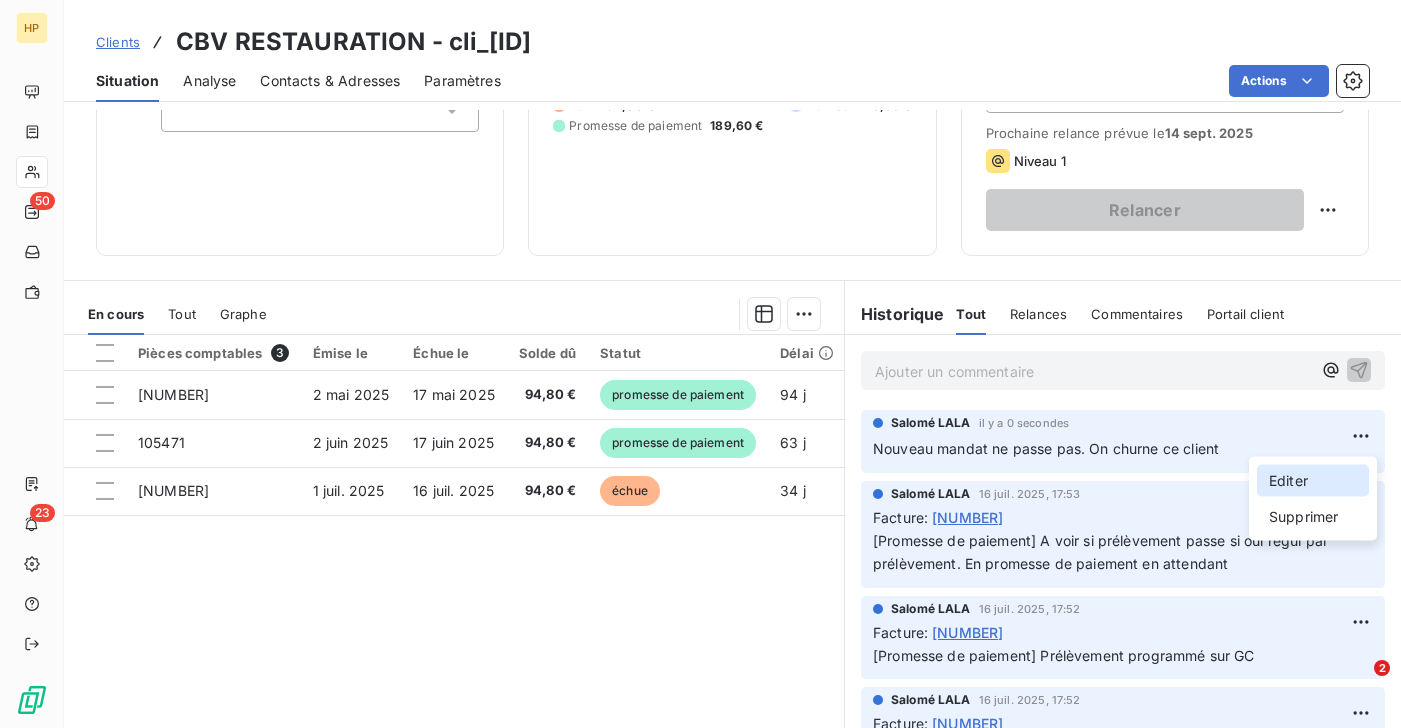 click on "Editer" at bounding box center (1313, 481) 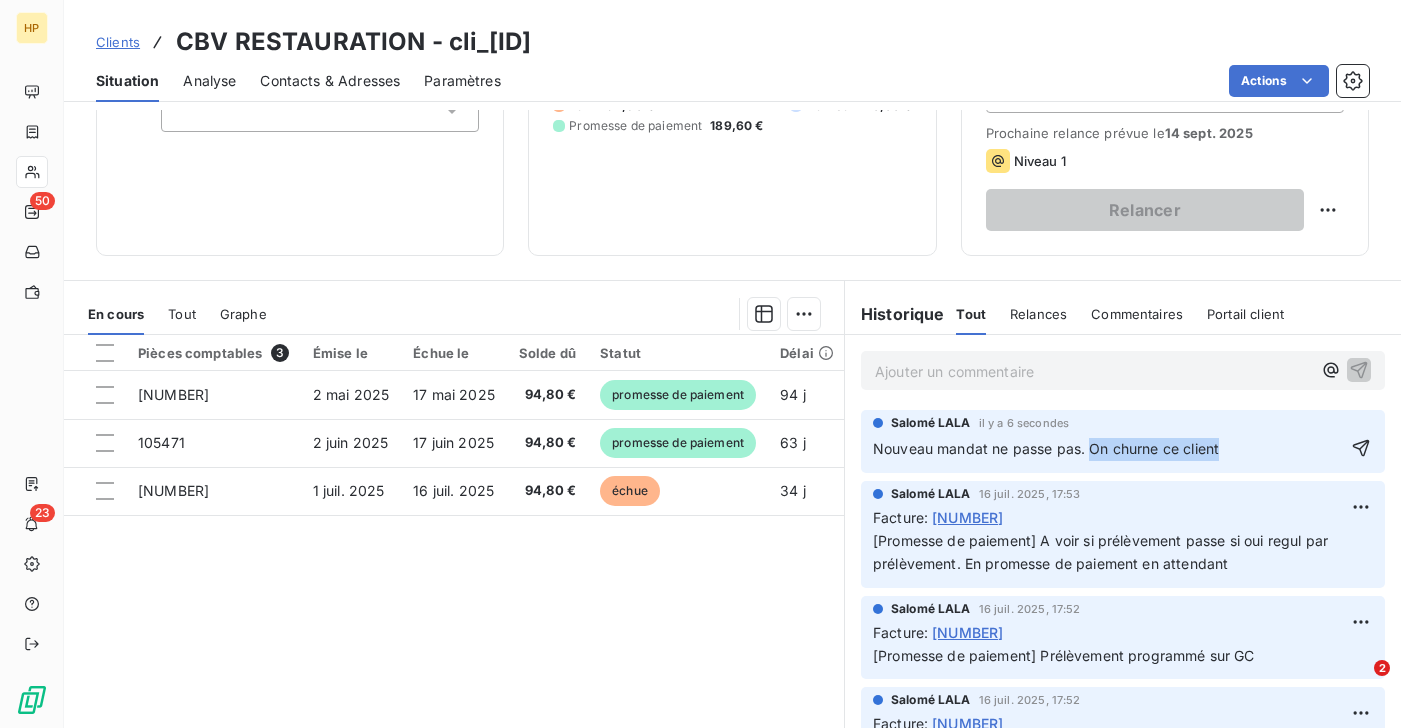 drag, startPoint x: 1227, startPoint y: 453, endPoint x: 1092, endPoint y: 449, distance: 135.05925 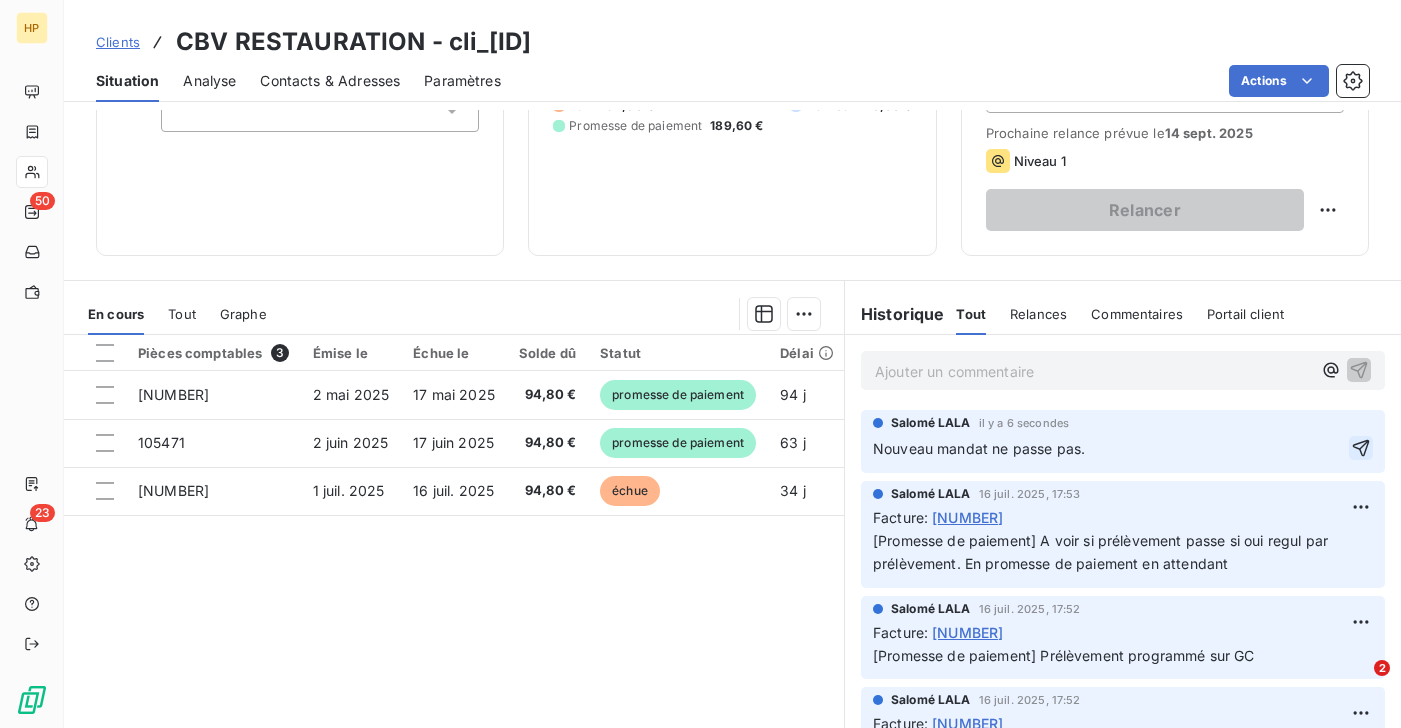 click 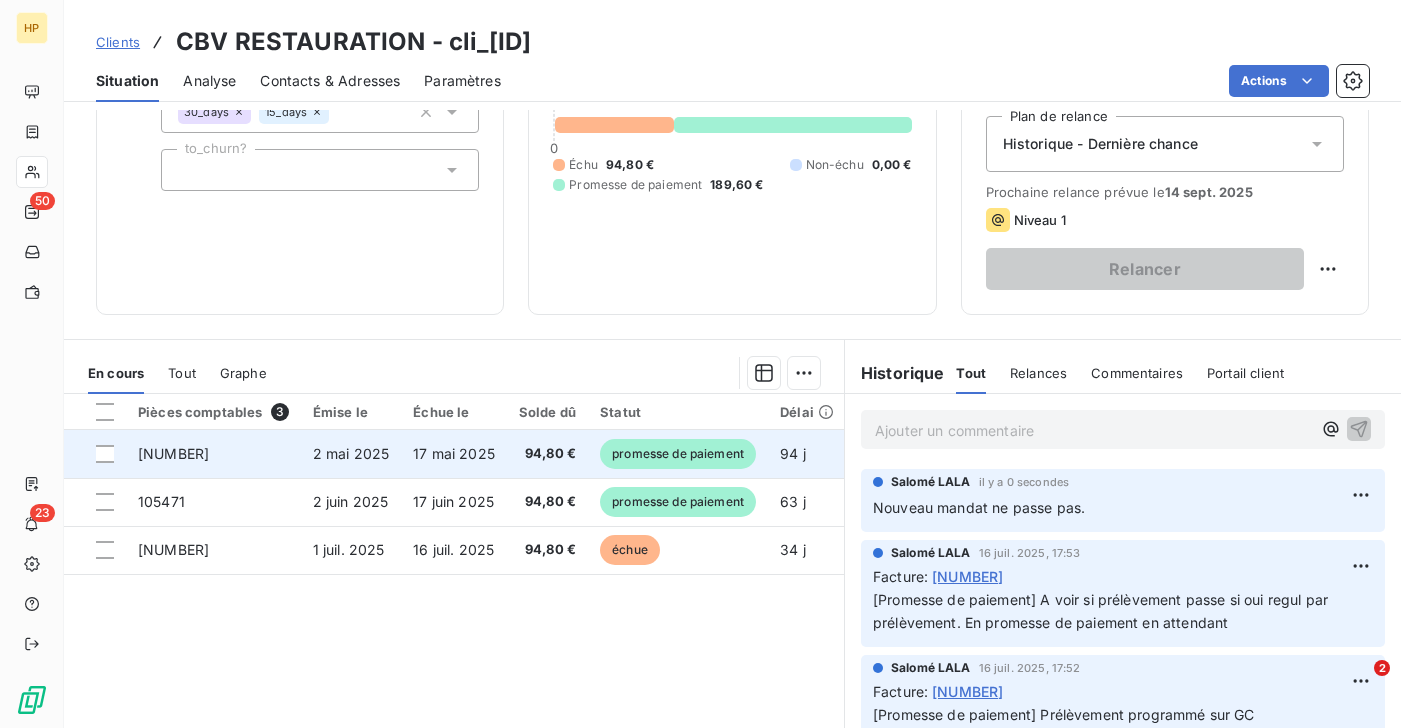 scroll, scrollTop: 297, scrollLeft: 0, axis: vertical 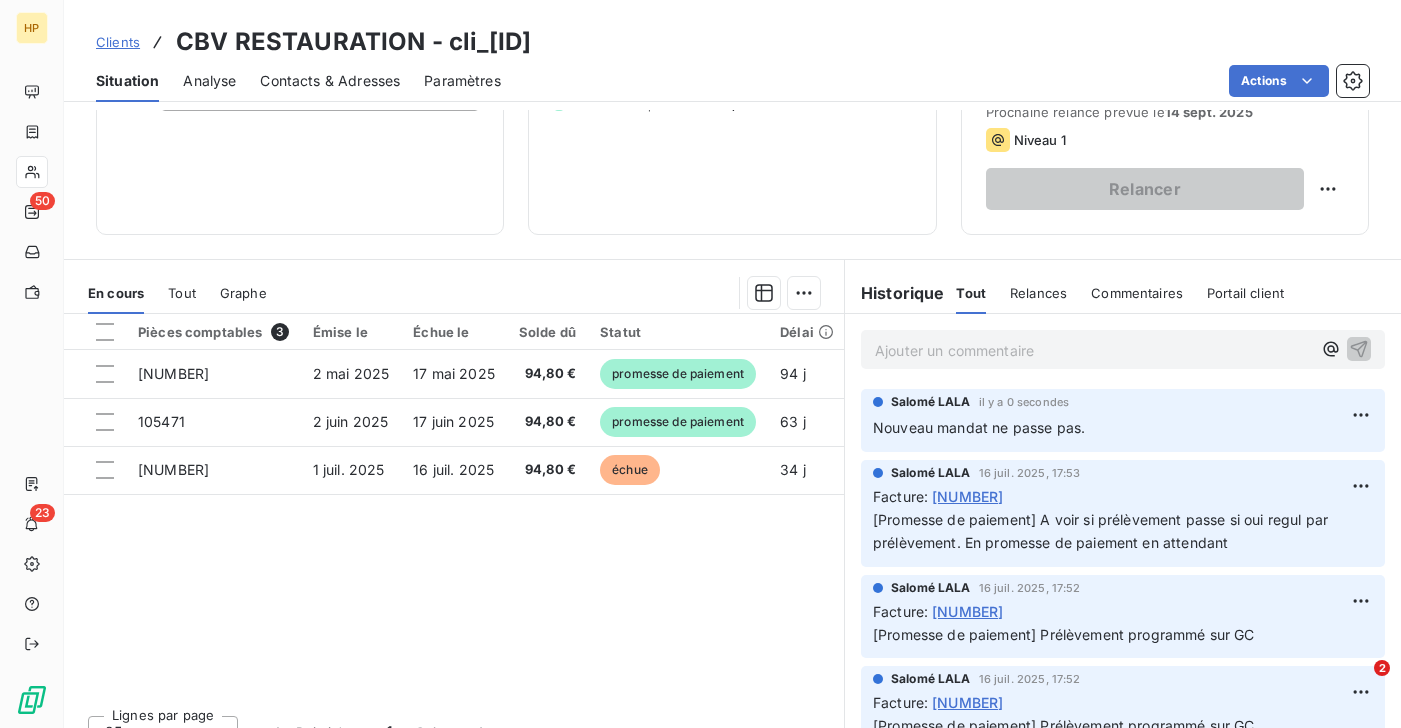 click on "Ajouter un commentaire ﻿" at bounding box center [1093, 350] 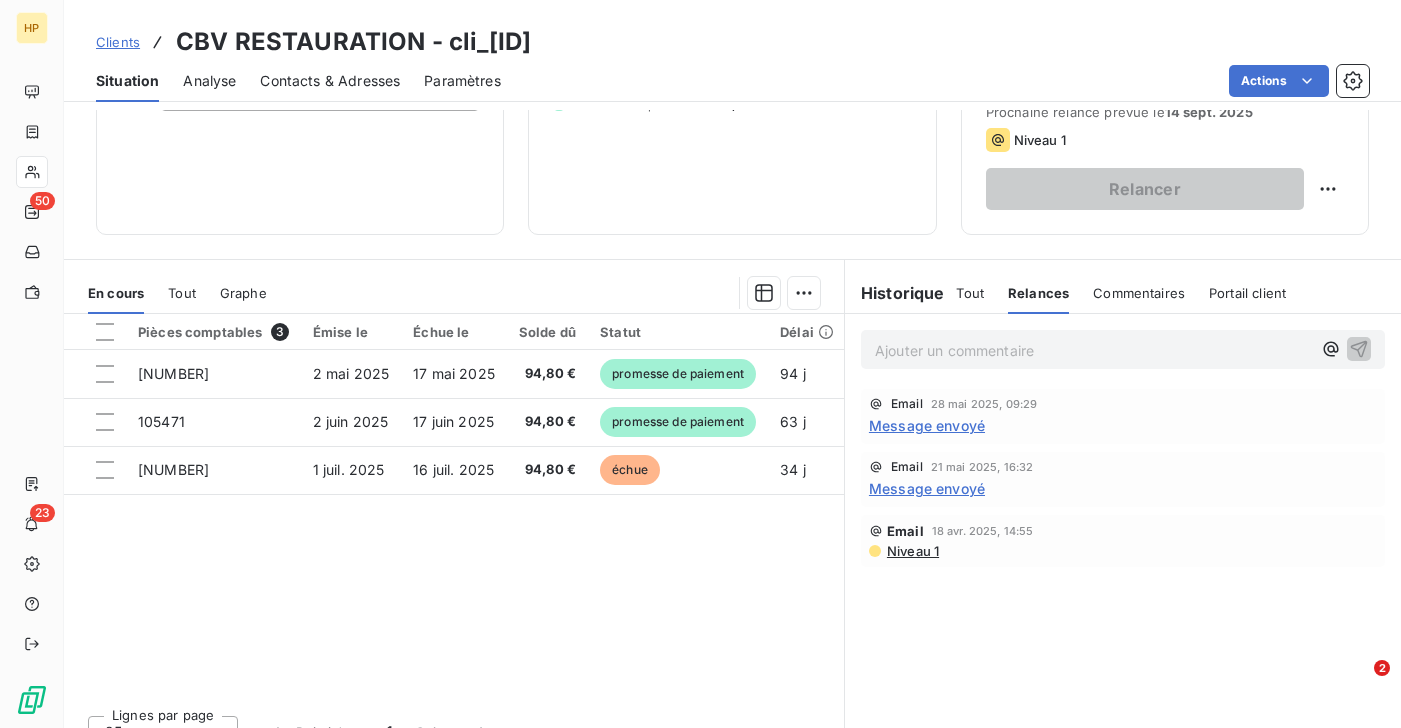 click on "Message envoyé" at bounding box center [927, 425] 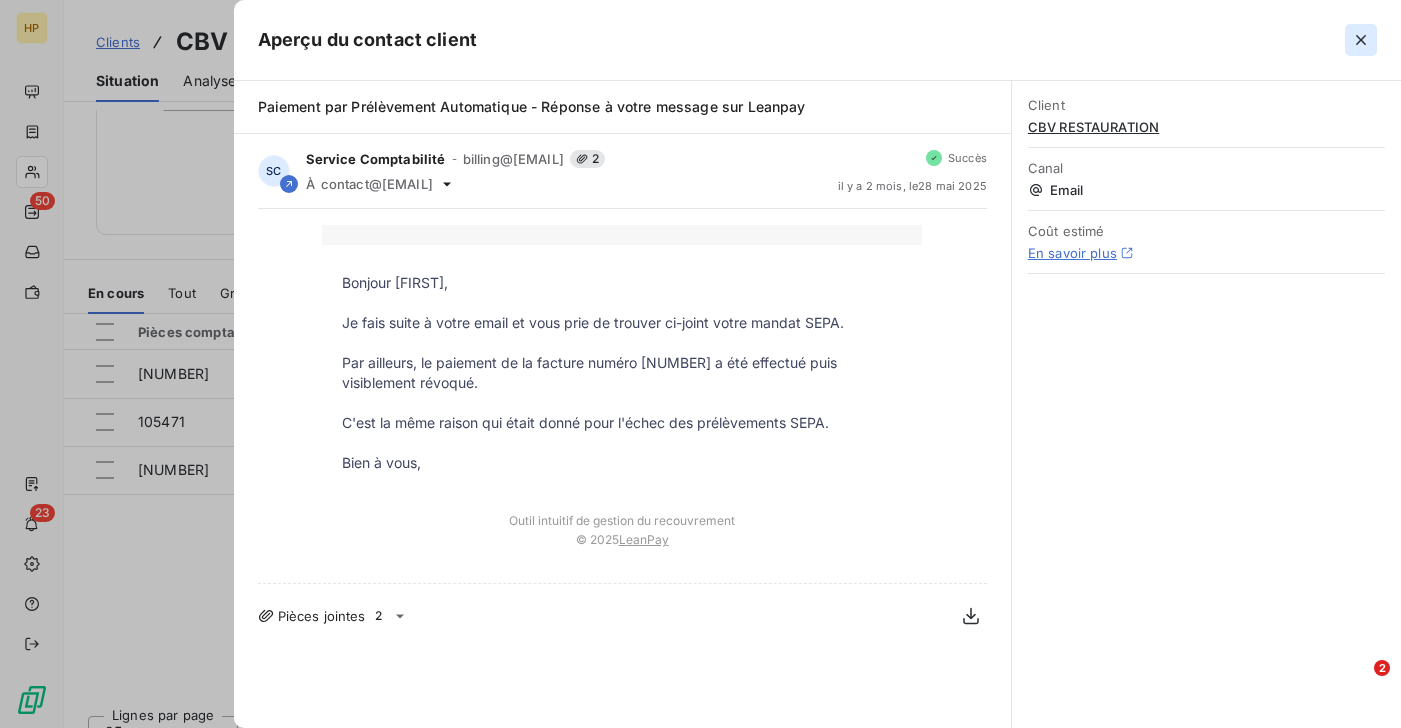 click 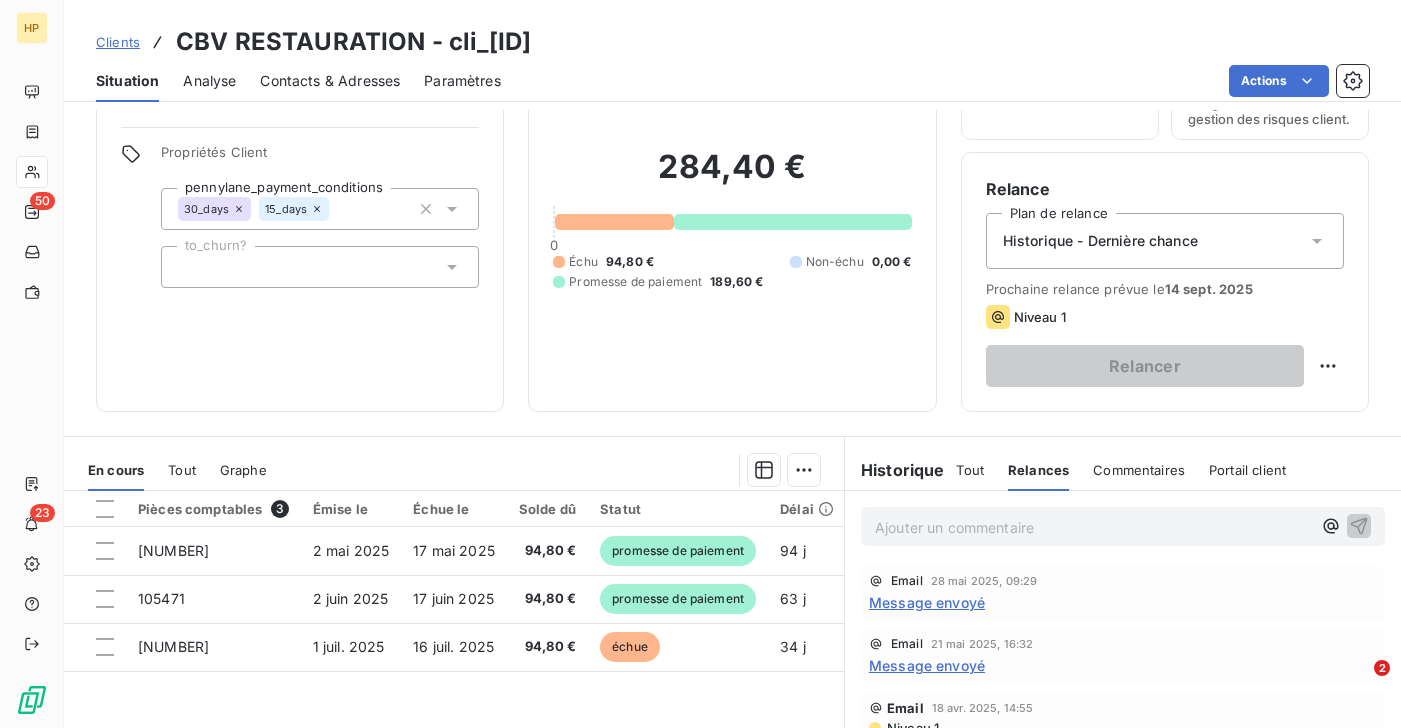 scroll, scrollTop: 0, scrollLeft: 0, axis: both 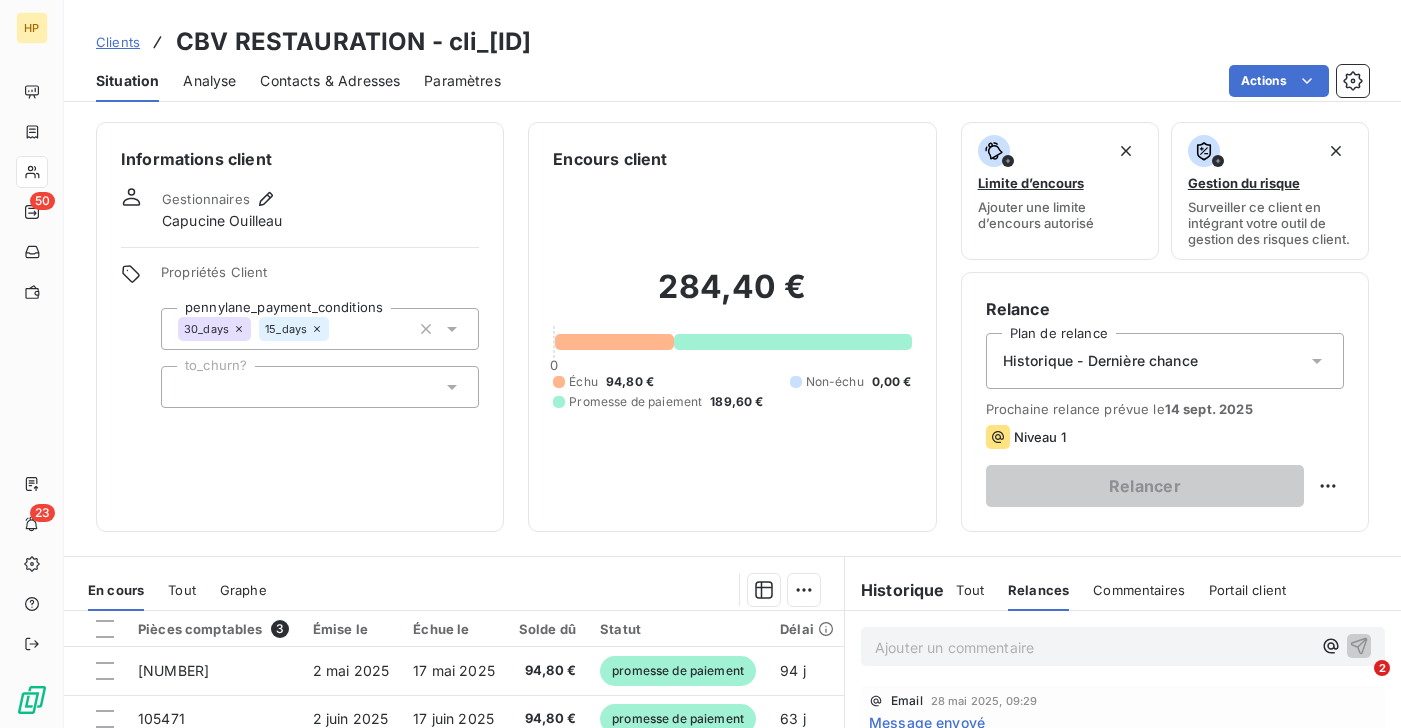click on "Ajouter un commentaire ﻿" at bounding box center [1093, 647] 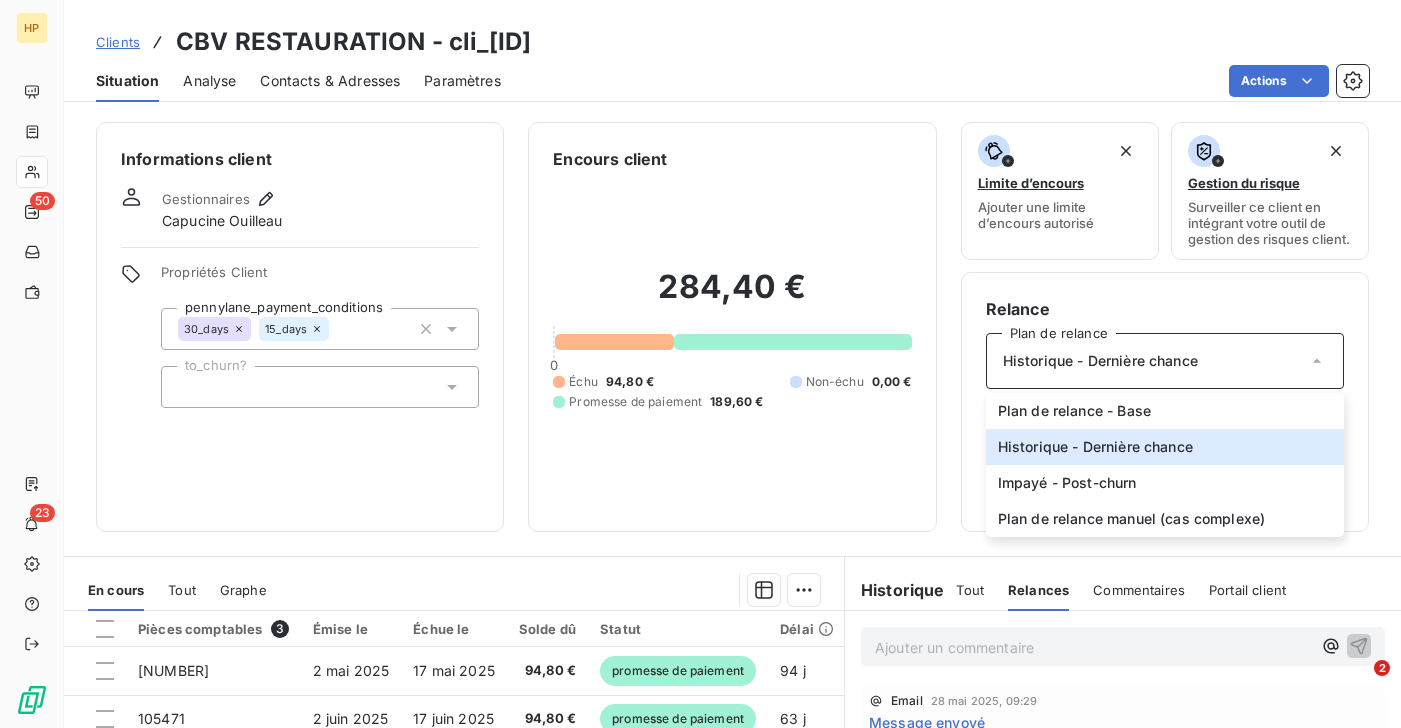 click on "Relance" at bounding box center (1165, 309) 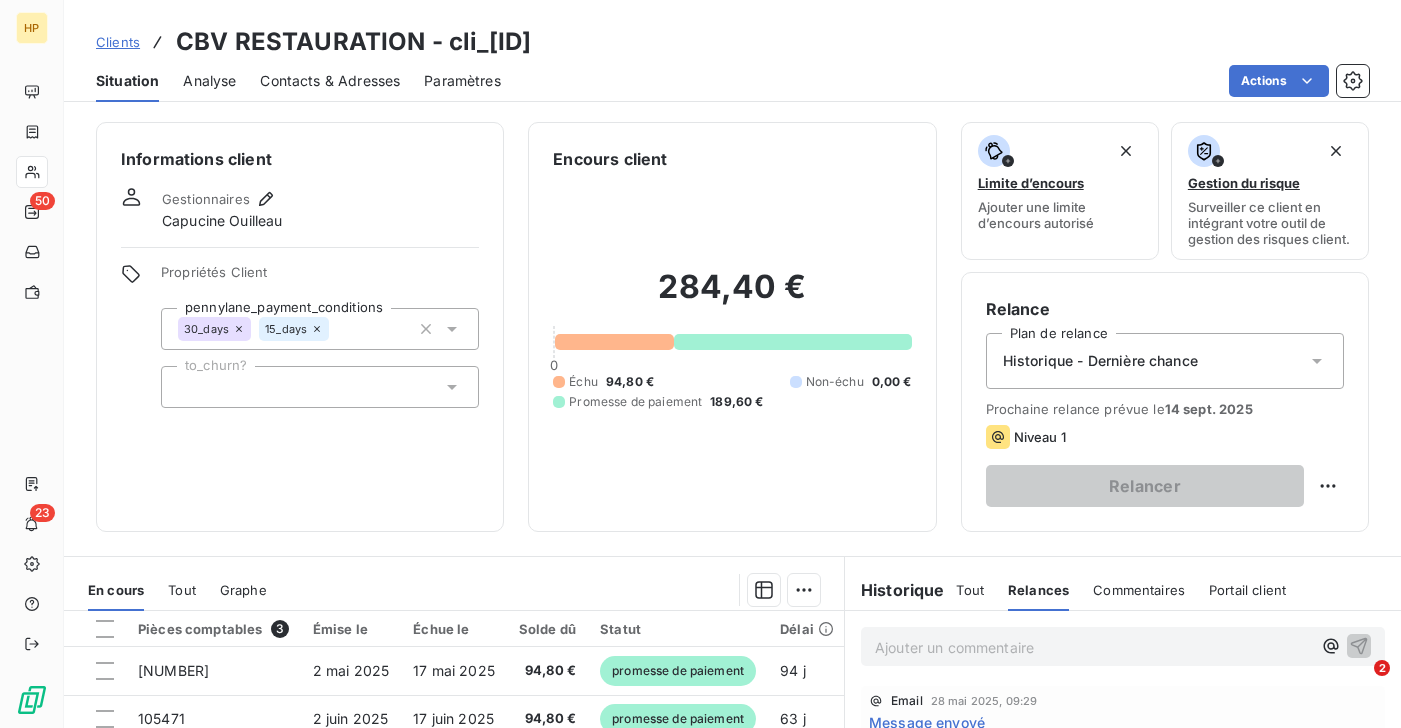 click on "Ajouter un commentaire ﻿" at bounding box center (1093, 647) 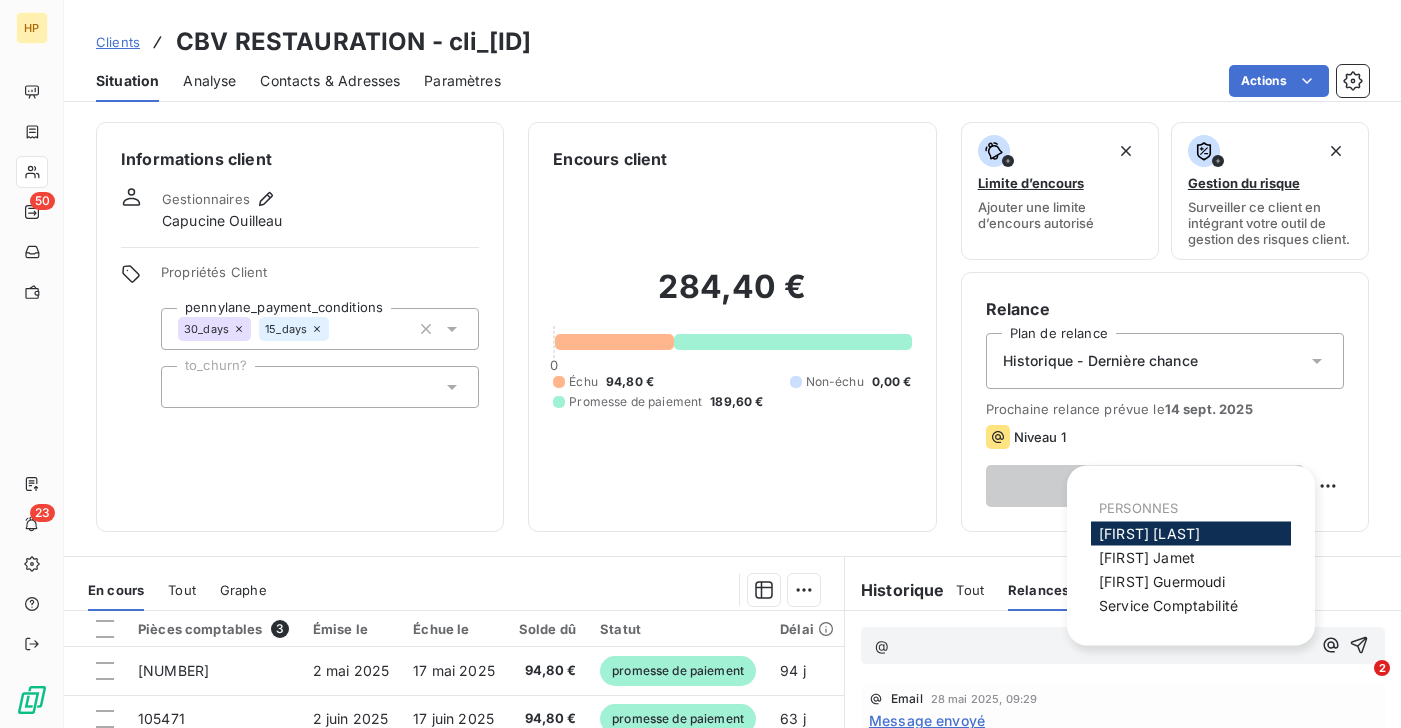 click on "[FIRST] [LAST]" at bounding box center (1149, 533) 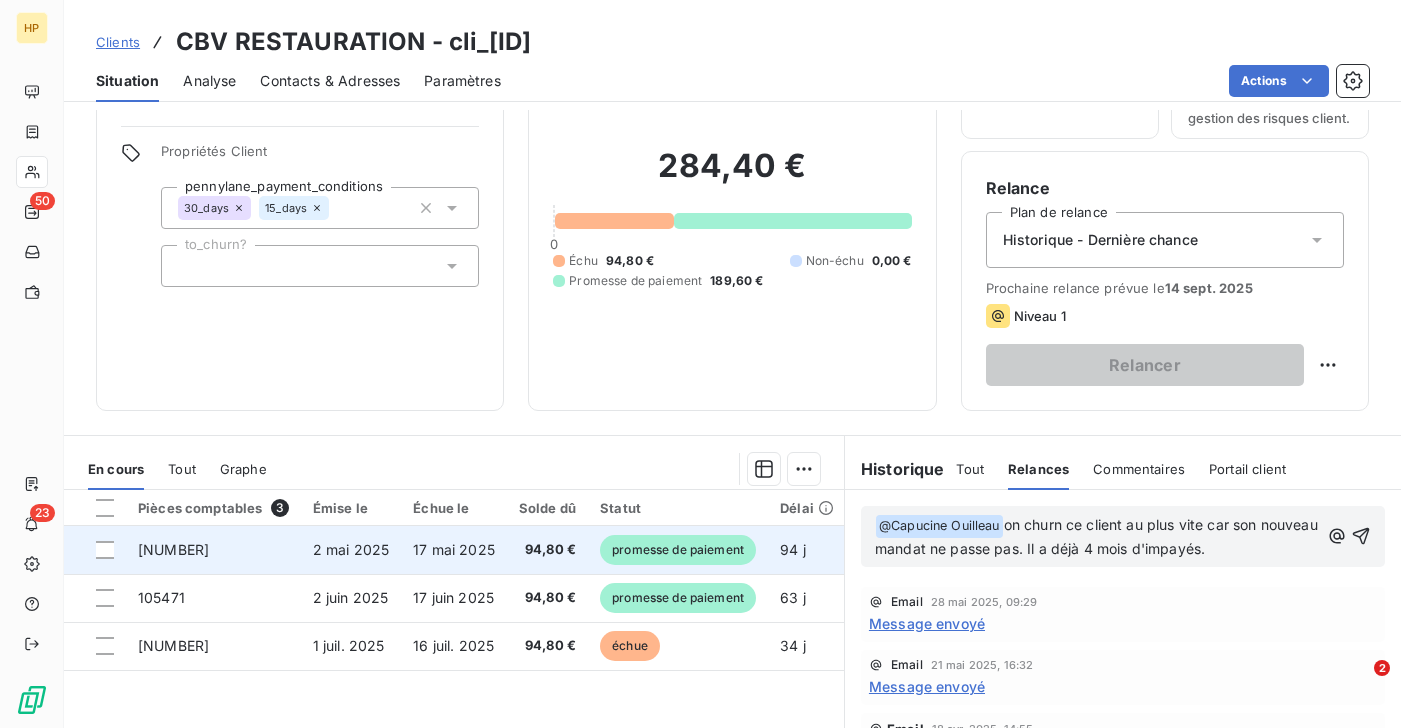 scroll, scrollTop: 131, scrollLeft: 0, axis: vertical 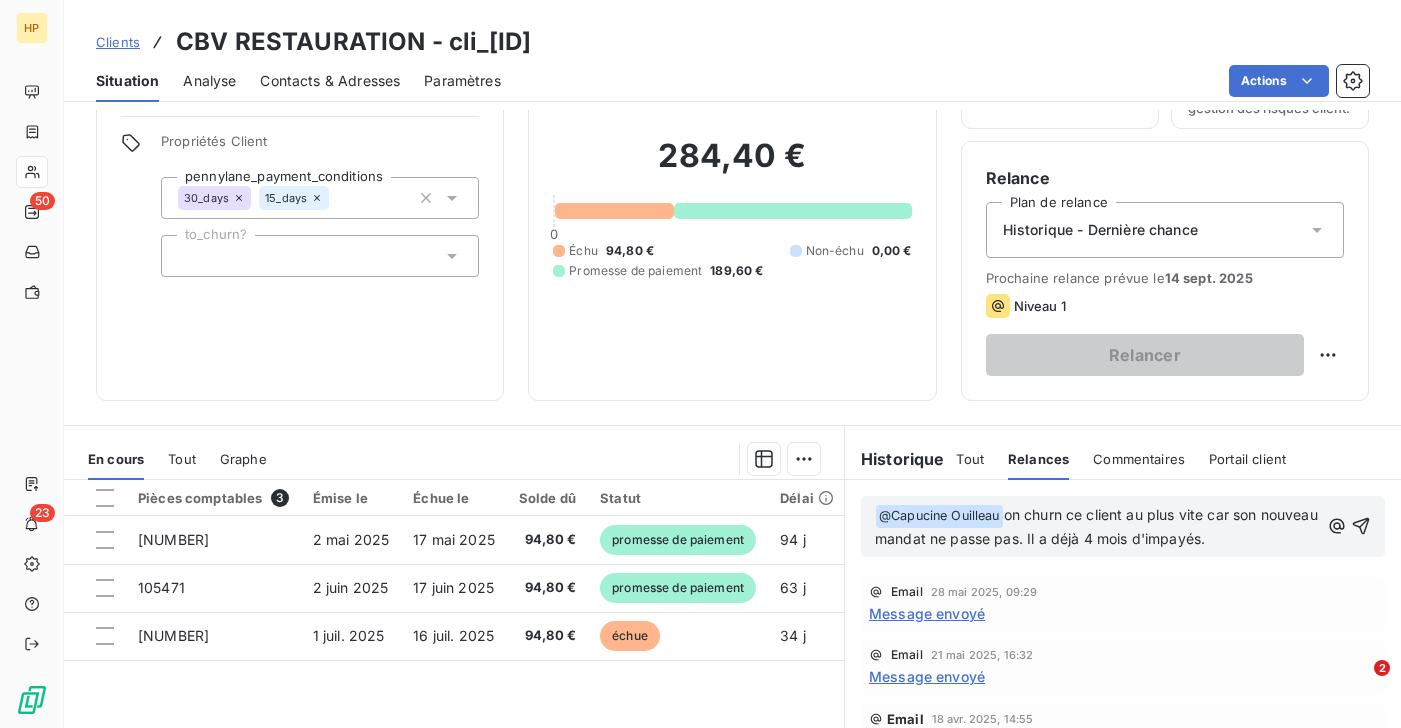 click on "Historique - Dernière chance" at bounding box center [1100, 230] 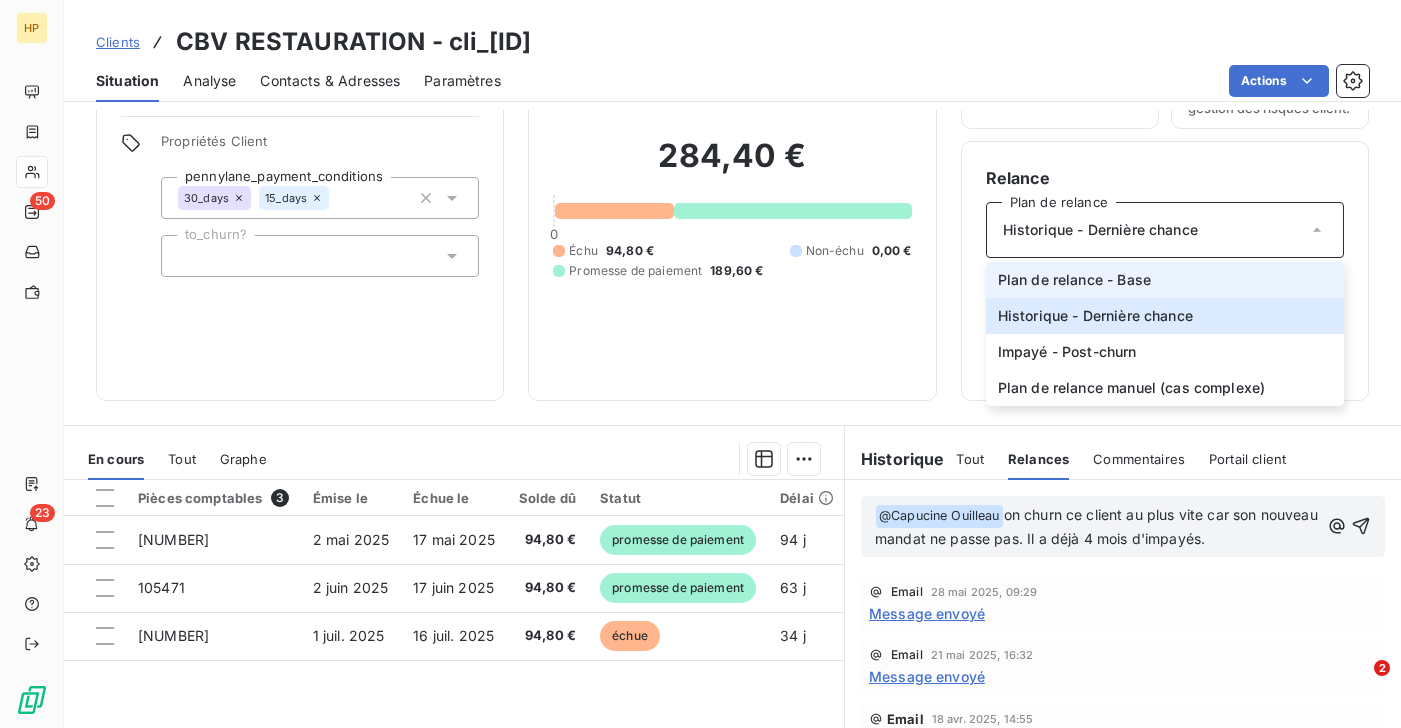 click on "Plan de relance - Base" at bounding box center [1074, 280] 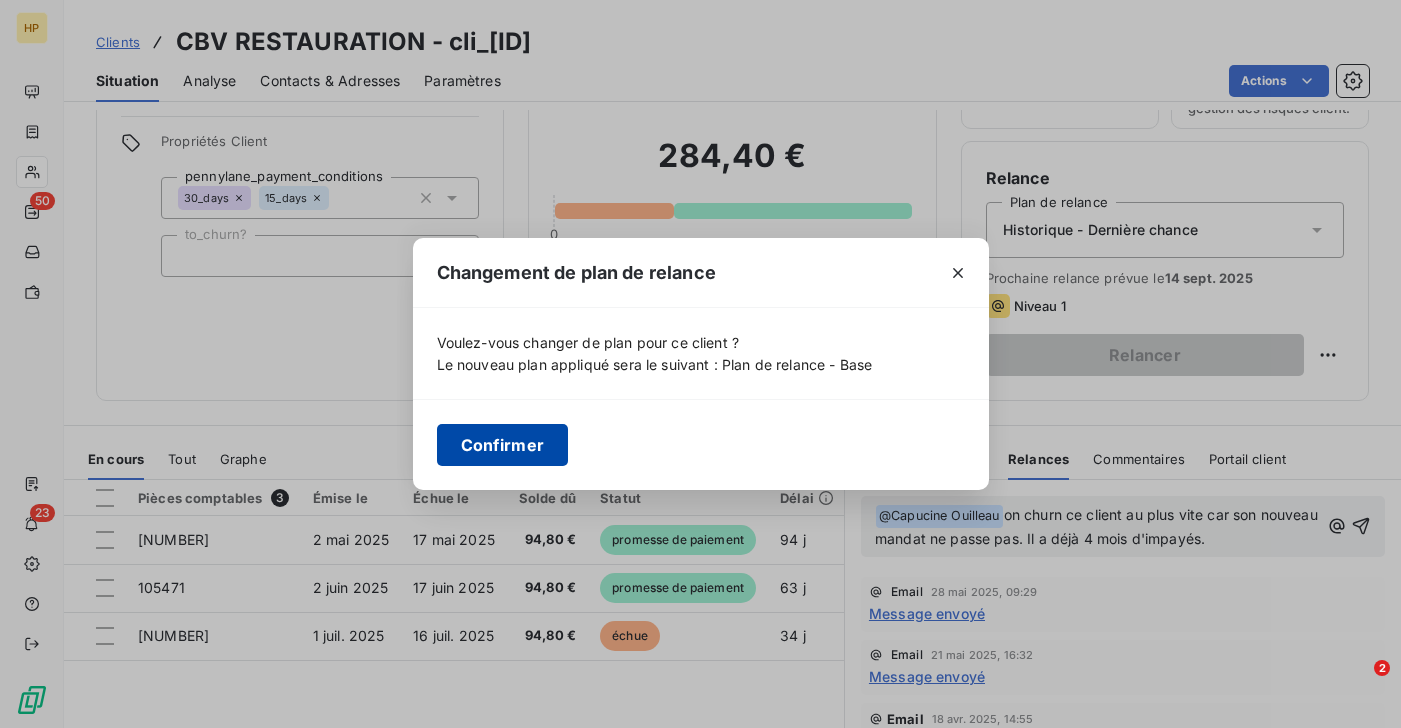 click on "Confirmer" at bounding box center [503, 445] 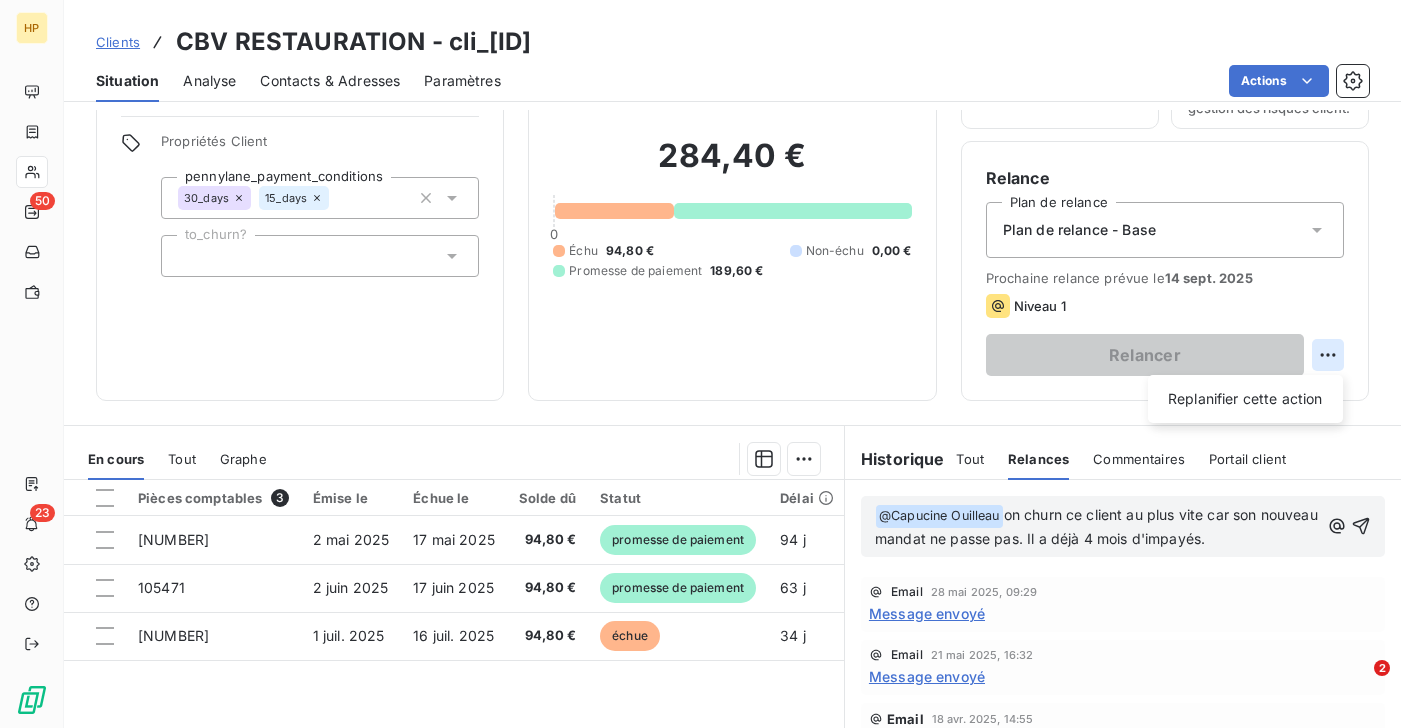 click on "HP 50 23 Clients CBV RESTAURATION - cli_[ALPHANUMERIC] Situation Analyse Contacts & Adresses Paramètres Actions Informations client Gestionnaires [FIRST] [LAST] Propriétés Client pennylane_payment_conditions 30_days 15_days to_churn? Encours client 284,40 € 0 Échu 94,80 € Non-échu 0,00 € Promesse de paiement 189,60 € Limite d’encours Ajouter une limite d’encours autorisé Gestion du risque Surveiller ce client en intégrant votre outil de gestion des risques client. Relance Plan de relance Plan de relance - Base Prochaine relance prévue le 14 sept. 2025 Niveau 1 Relancer Replanifier cette action En cours Tout Graphe Pièces comptables 3 Émise le Échue le Solde dû Statut Délai Retard 103571 2 mai 2025 17 mai 2025 94,80 € promesse de paiement 94 j +79 j 105471 2 juin 2025 17 juin 2025 94,80 € promesse de paiement 63 j +48 j 109515 1 juil. 2025 16 juil. 2025 94,80 € échue 34 j +19 j Lignes par page 25 Précédent 1 Suivant Historique Tout Relances @" at bounding box center [700, 364] 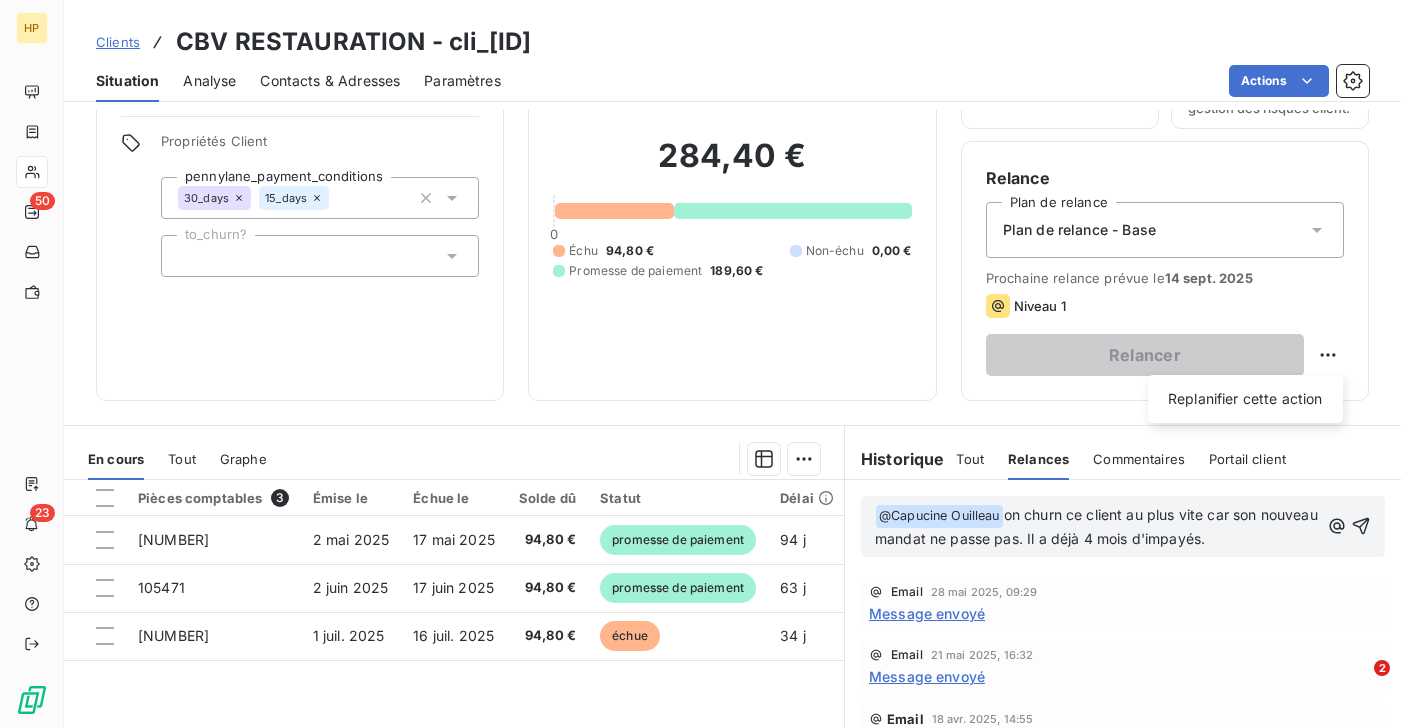click on "HP 50 23 Clients CBV RESTAURATION - cli_[ALPHANUMERIC] Situation Analyse Contacts & Adresses Paramètres Actions Informations client Gestionnaires [FIRST] [LAST] Propriétés Client pennylane_payment_conditions 30_days 15_days to_churn? Encours client 284,40 € 0 Échu 94,80 € Non-échu 0,00 € Promesse de paiement 189,60 € Limite d’encours Ajouter une limite d’encours autorisé Gestion du risque Surveiller ce client en intégrant votre outil de gestion des risques client. Relance Plan de relance Plan de relance - Base Prochaine relance prévue le 14 sept. 2025 Niveau 1 Relancer Replanifier cette action En cours Tout Graphe Pièces comptables 3 Émise le Échue le Solde dû Statut Délai Retard 103571 2 mai 2025 17 mai 2025 94,80 € promesse de paiement 94 j +79 j 105471 2 juin 2025 17 juin 2025 94,80 € promesse de paiement 63 j +48 j 109515 1 juil. 2025 16 juil. 2025 94,80 € échue 34 j +19 j Lignes par page 25 Précédent 1 Suivant Historique Tout Relances @" at bounding box center (700, 364) 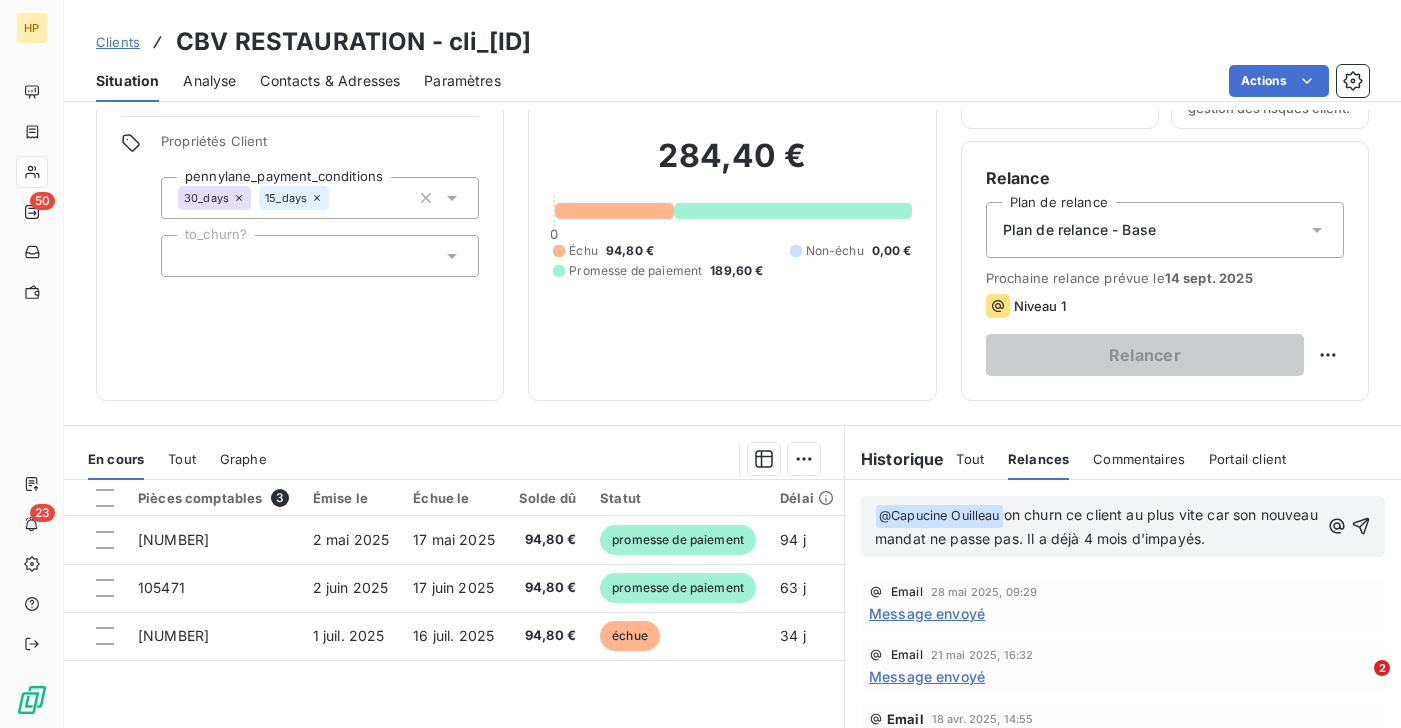 click on "Plan de relance - Base" at bounding box center (1079, 230) 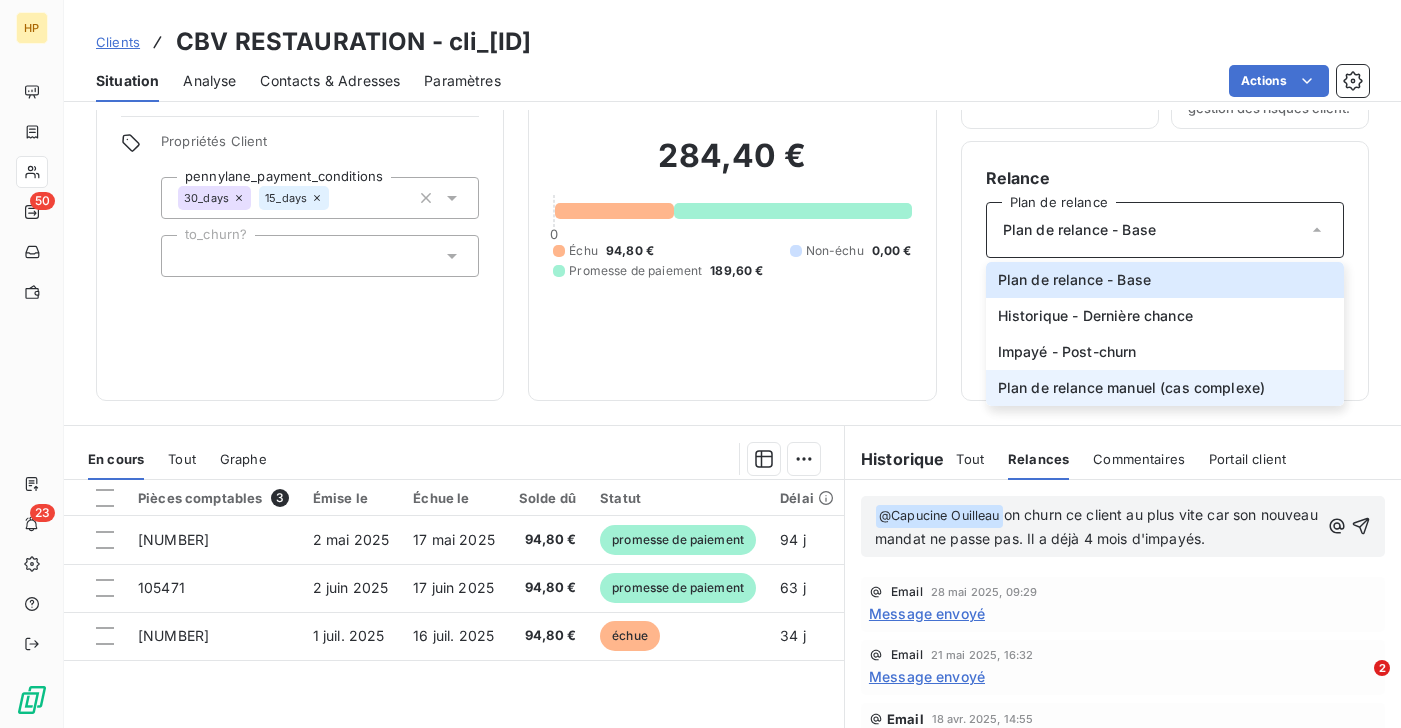 click on "Plan de relance manuel (cas complexe)" at bounding box center (1132, 388) 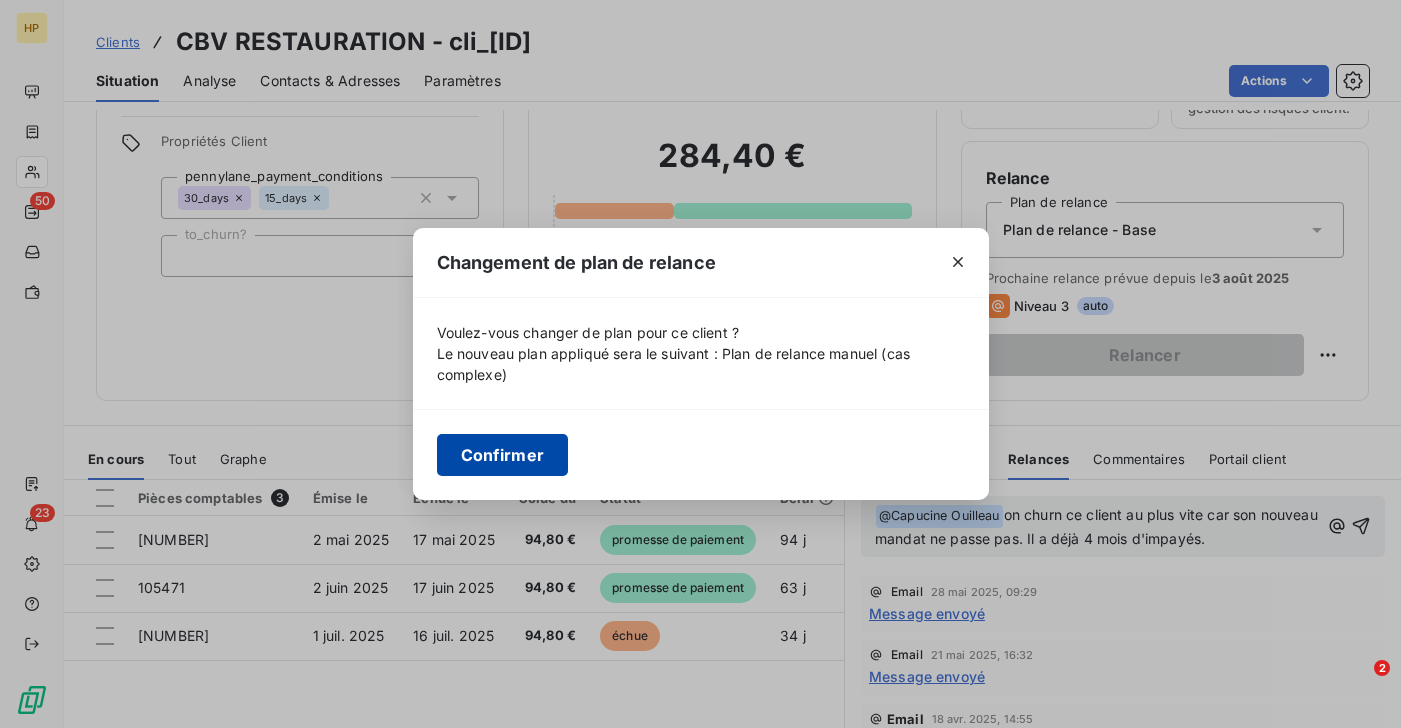 click on "Confirmer" at bounding box center (503, 455) 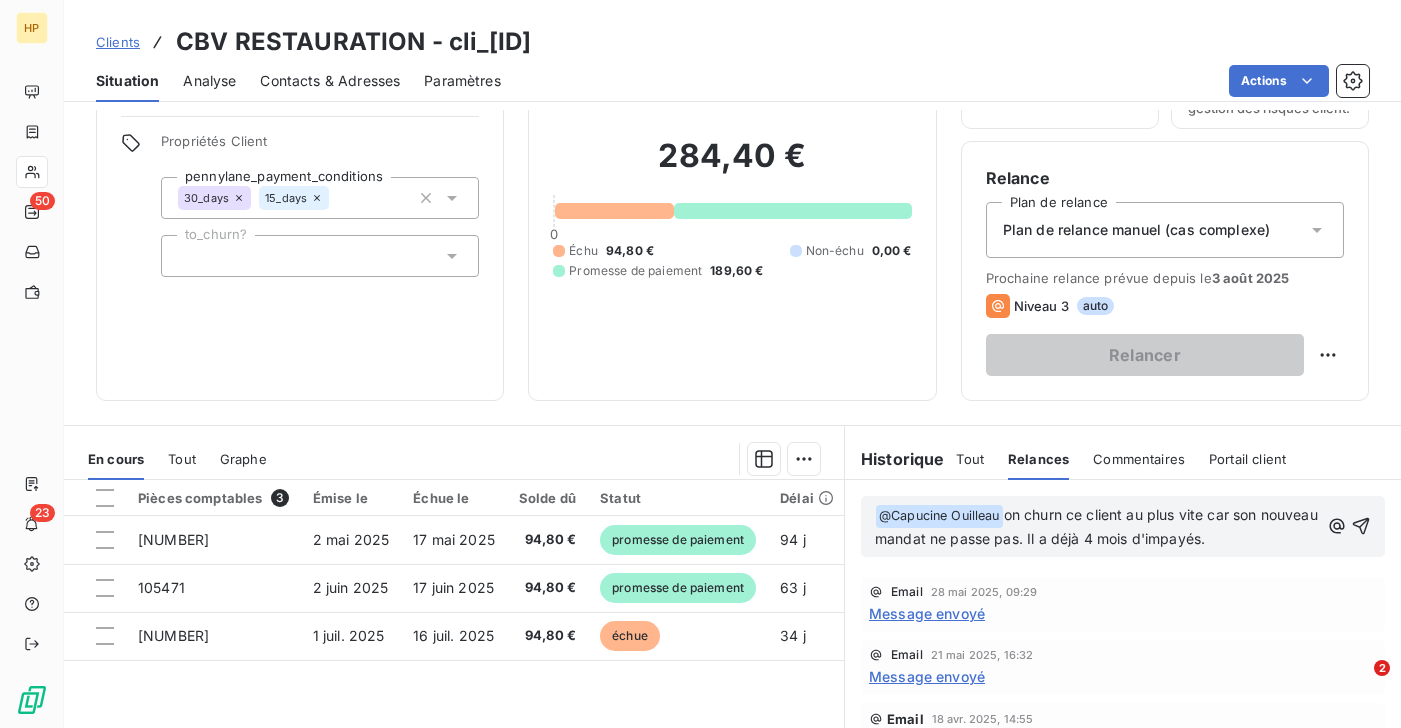 click on "Plan de relance manuel (cas complexe)" at bounding box center [1165, 230] 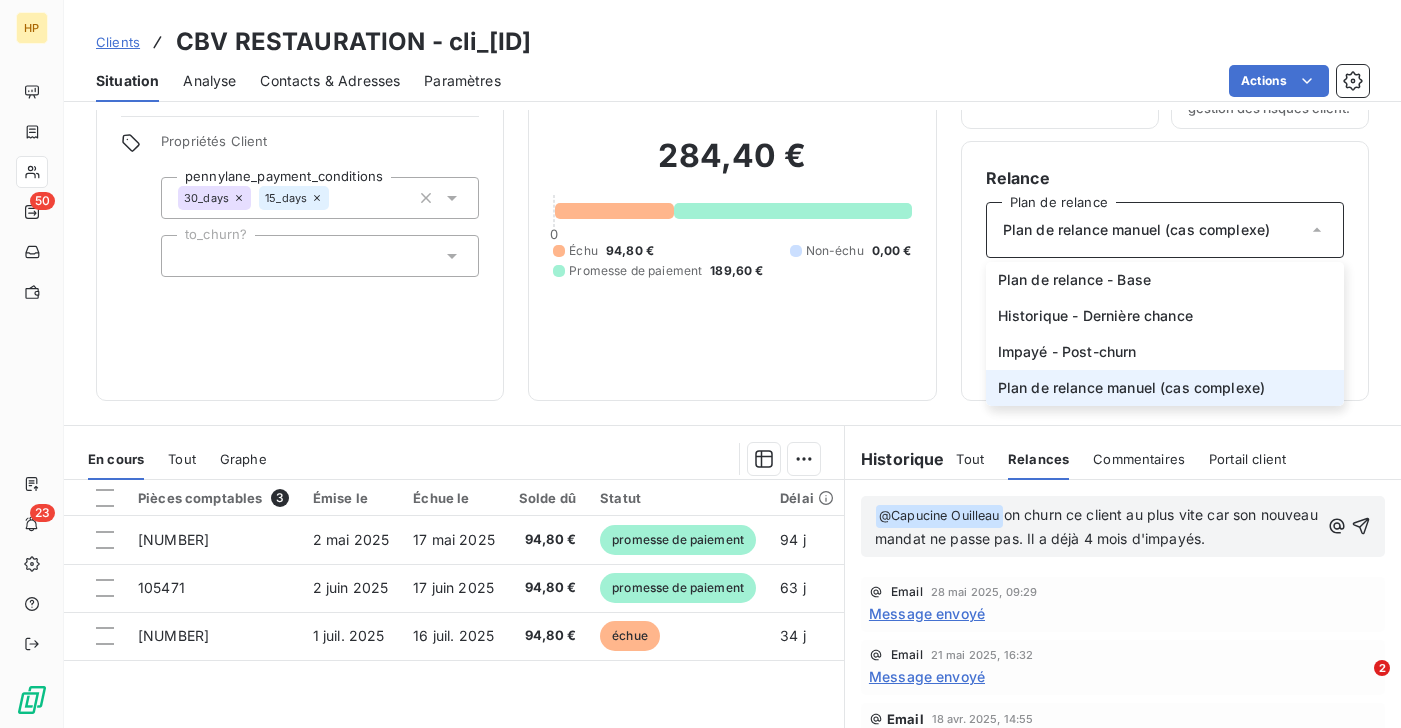 click on "Relance Plan de relance Plan de relance manuel (cas complexe) Plan de relance - Base Historique - Dernière chance Impayé - Post-churn Plan de relance manuel (cas complexe) Prochaine relance prévue depuis le  3 août 2025 Niveau 3 auto Relancer" at bounding box center [1165, 271] 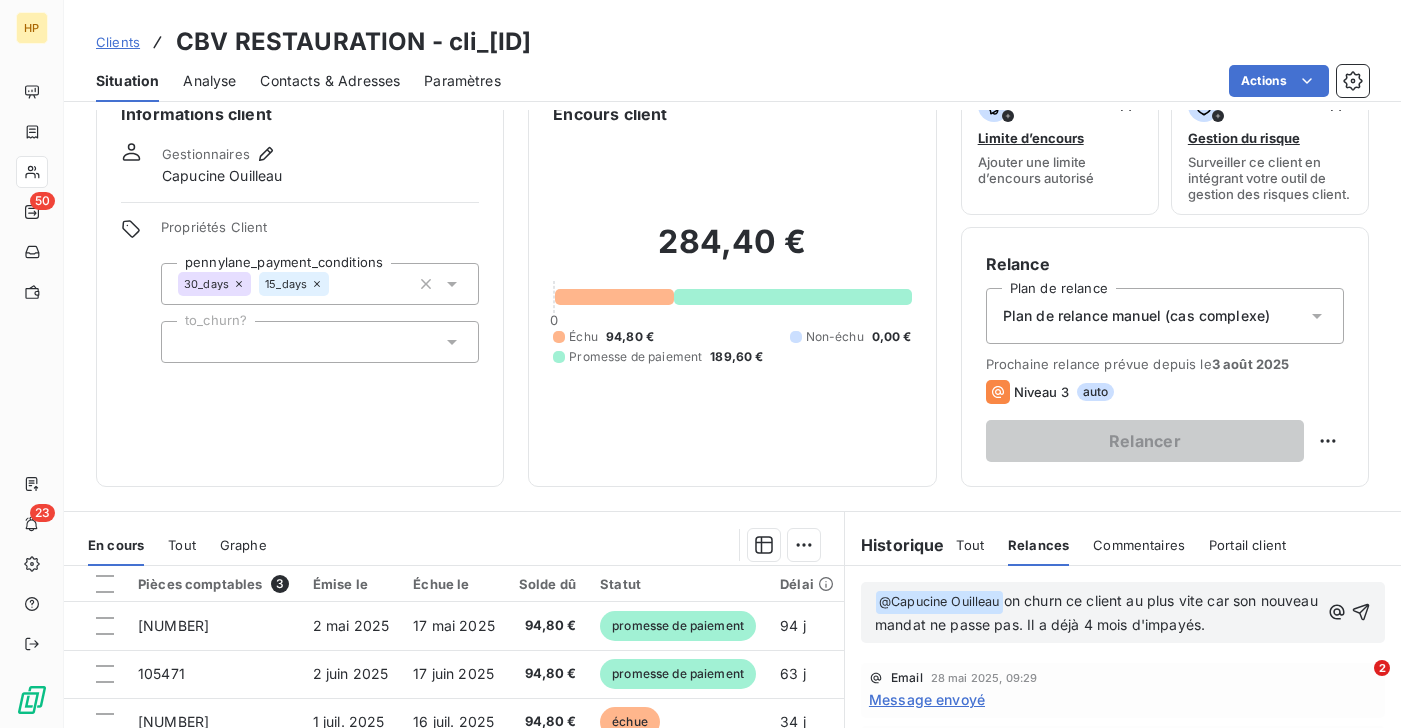 scroll, scrollTop: 35, scrollLeft: 0, axis: vertical 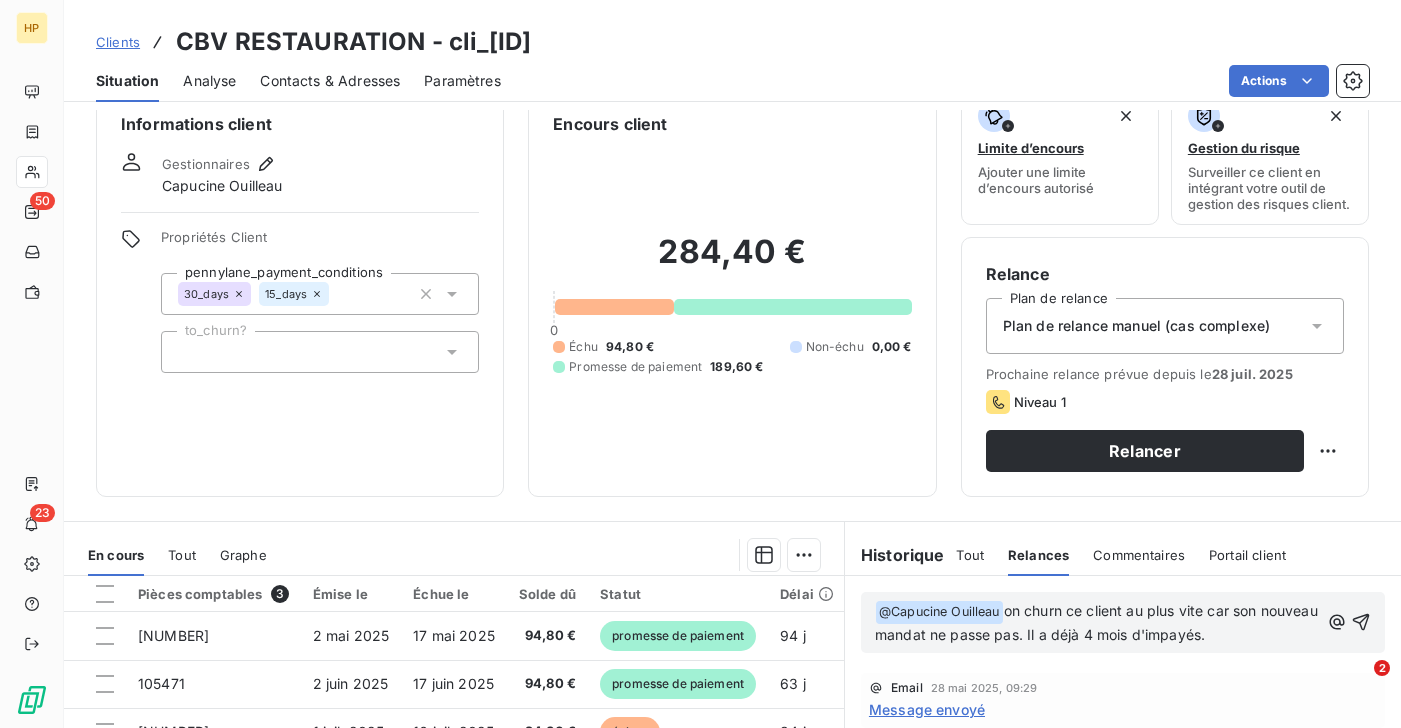 click on "Plan de relance manuel (cas complexe)" at bounding box center (1165, 326) 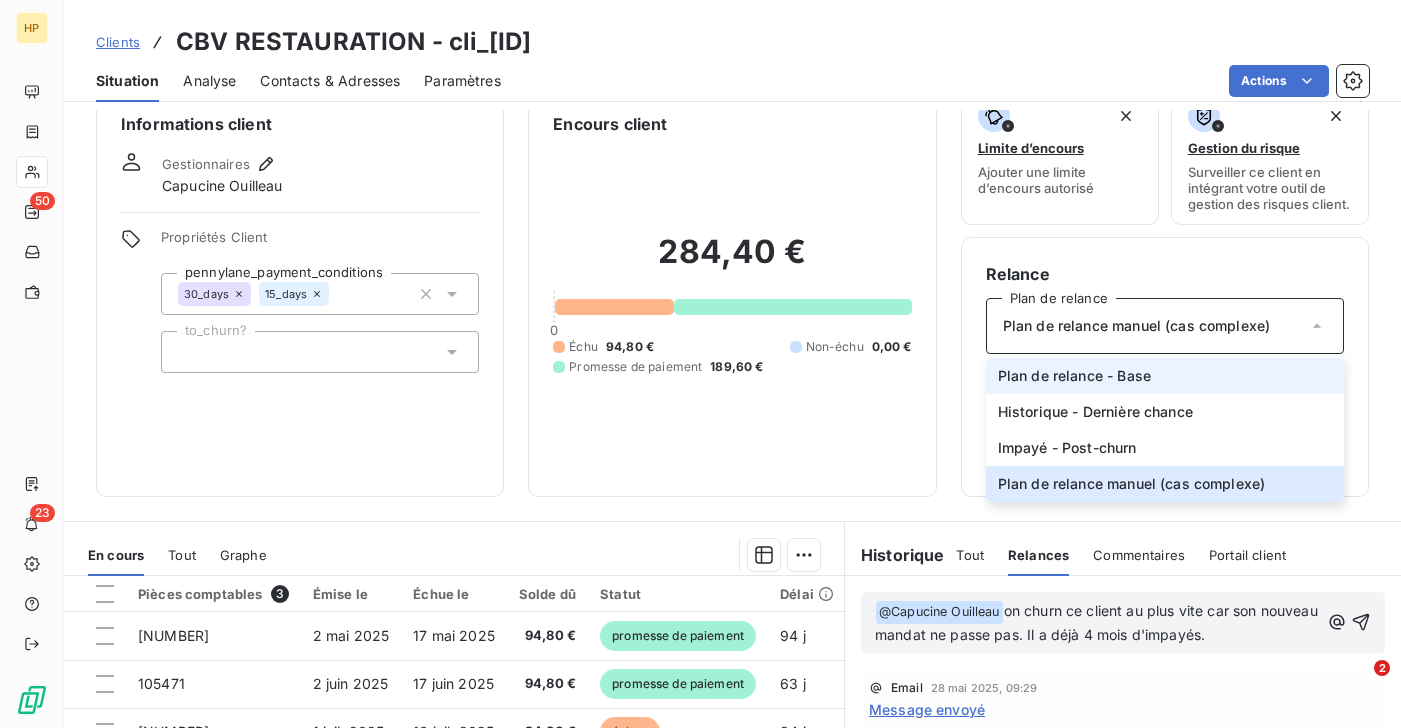 click on "Plan de relance - Base" at bounding box center [1074, 376] 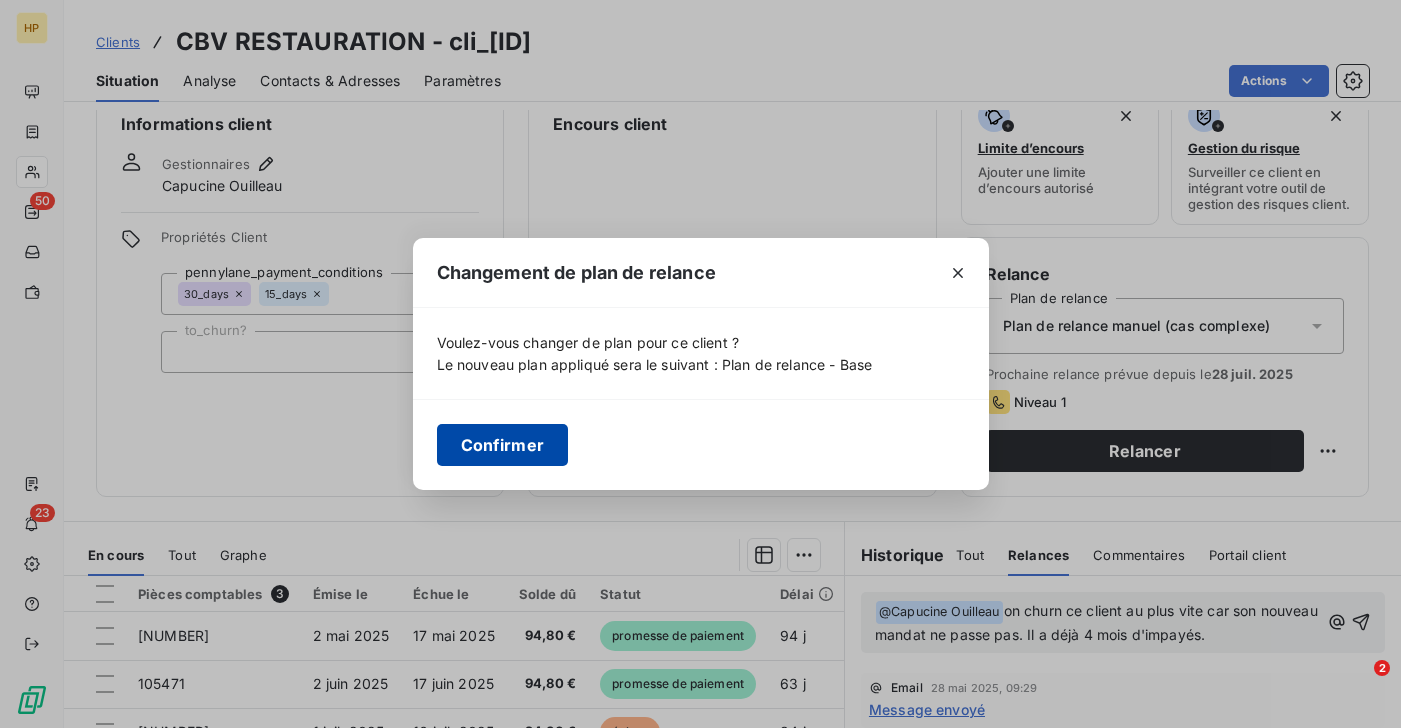 click on "Confirmer" at bounding box center (503, 445) 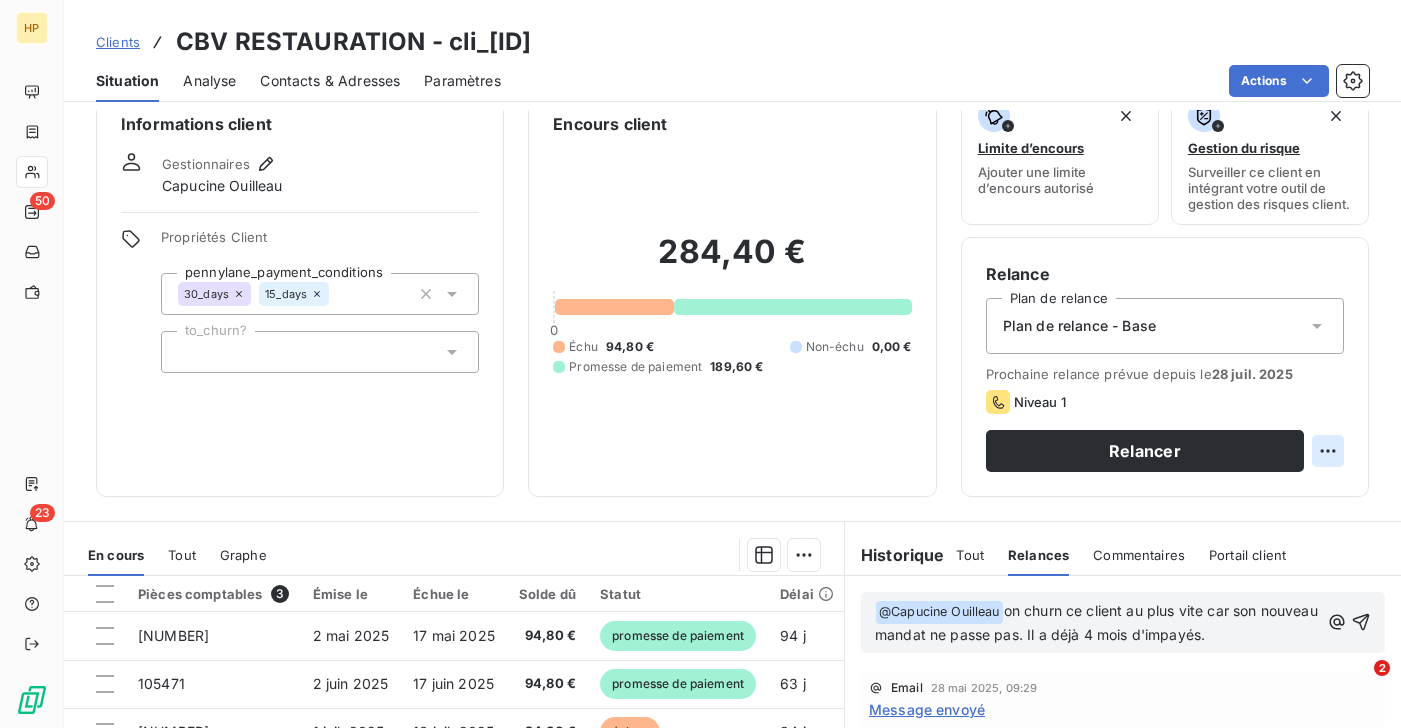 click on "HP 50 23 Clients CBV RESTAURATION - cli_[ALPHANUMERIC] Situation Analyse Contacts & Adresses Paramètres Actions Informations client Gestionnaires [FIRST] [LAST] Propriétés Client pennylane_payment_conditions 30_days 15_days to_churn? Encours client 284,40 € 0 Échu 94,80 € Non-échu 0,00 € Promesse de paiement 189,60 € Limite d’encours Ajouter une limite d’encours autorisé Gestion du risque Surveiller ce client en intégrant votre outil de gestion des risques client. Relance Plan de relance Plan de relance - Base Prochaine relance prévue depuis le 28 juil. 2025 Niveau 1 Relancer En cours Tout Graphe Pièces comptables 3 Émise le Échue le Solde dû Statut Délai Retard 103571 2 mai 2025 17 mai 2025 94,80 € promesse de paiement 94 j +79 j 105471 2 juin 2025 17 juin 2025 94,80 € promesse de paiement 63 j +48 j 109515 1 juil. 2025 16 juil. 2025 94,80 € échue 34 j +19 j Lignes par page 25 Précédent 1 Suivant Historique Tout Relances Commentaires Tout @" at bounding box center (700, 364) 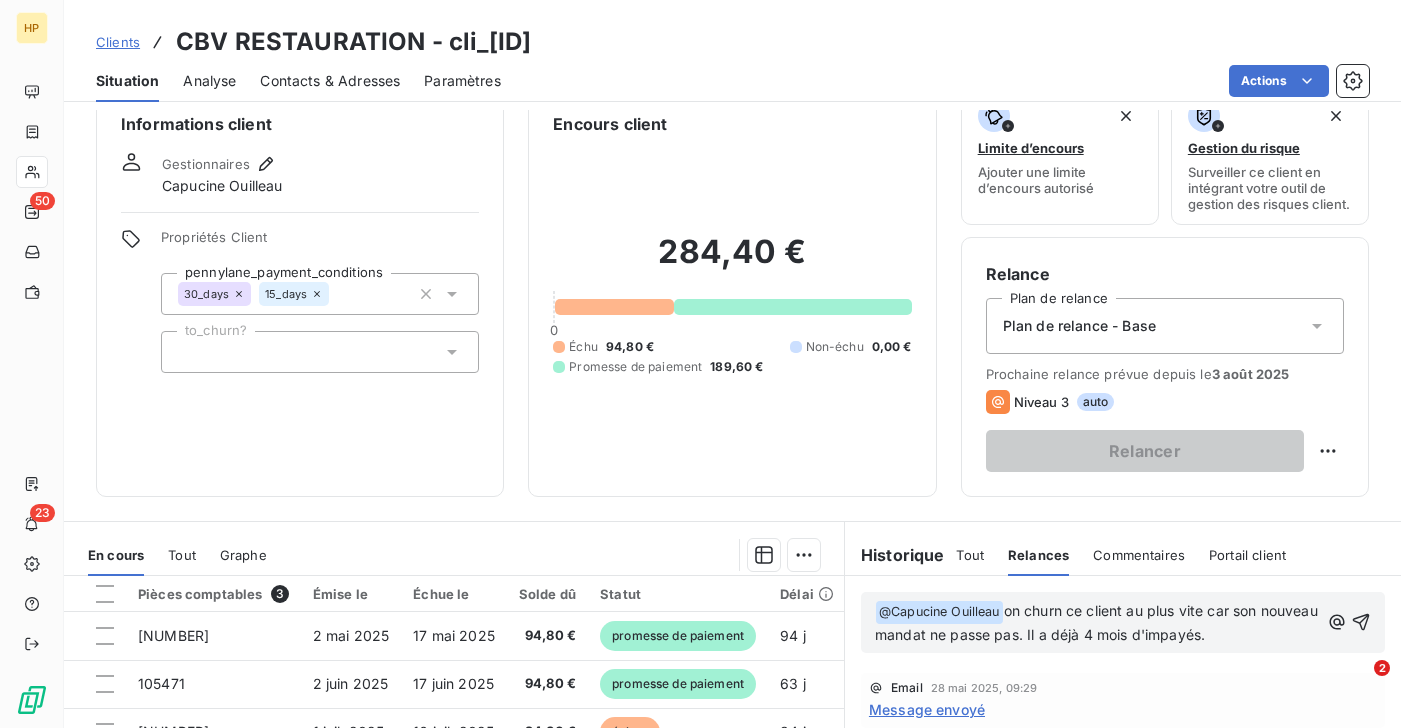 click on "HP 50 23 Clients CBV RESTAURATION - cli_[ID] Situation Analyse Contacts & Adresses Paramètres Actions Informations client Gestionnaires [FIRST] [LAST] Propriétés Client pennylane_payment_conditions 30_days 15_days to_churn? Encours client 284,40 € 0 Échu 94,80 € Non-échu 0,00 € Promesse de paiement 189,60 € Limite d’encours Ajouter une limite d’encours autorisé Gestion du risque Surveiller ce client en intégrant votre outil de gestion des risques client. Relance Plan de relance Plan de relance - Base Prochaine relance prévue depuis le 3 août 2025 Niveau 3 auto Relancer En cours Tout Graphe Pièces comptables 3 Émise le Échue le Solde dû Statut Délai Retard 103571 2 mai 2025 17 mai 2025 94,80 € promesse de paiement 94 j +79 j 105471 2 juin 2025 17 juin 2025 94,80 € promesse de paiement 63 j +48 j 109515 1 juil. 2025 16 juil. 2025 94,80 € échue 34 j +19 j Lignes par page 25 Précédent 1 Suivant Historique Tout Relances Commentaires ﻿" at bounding box center (700, 364) 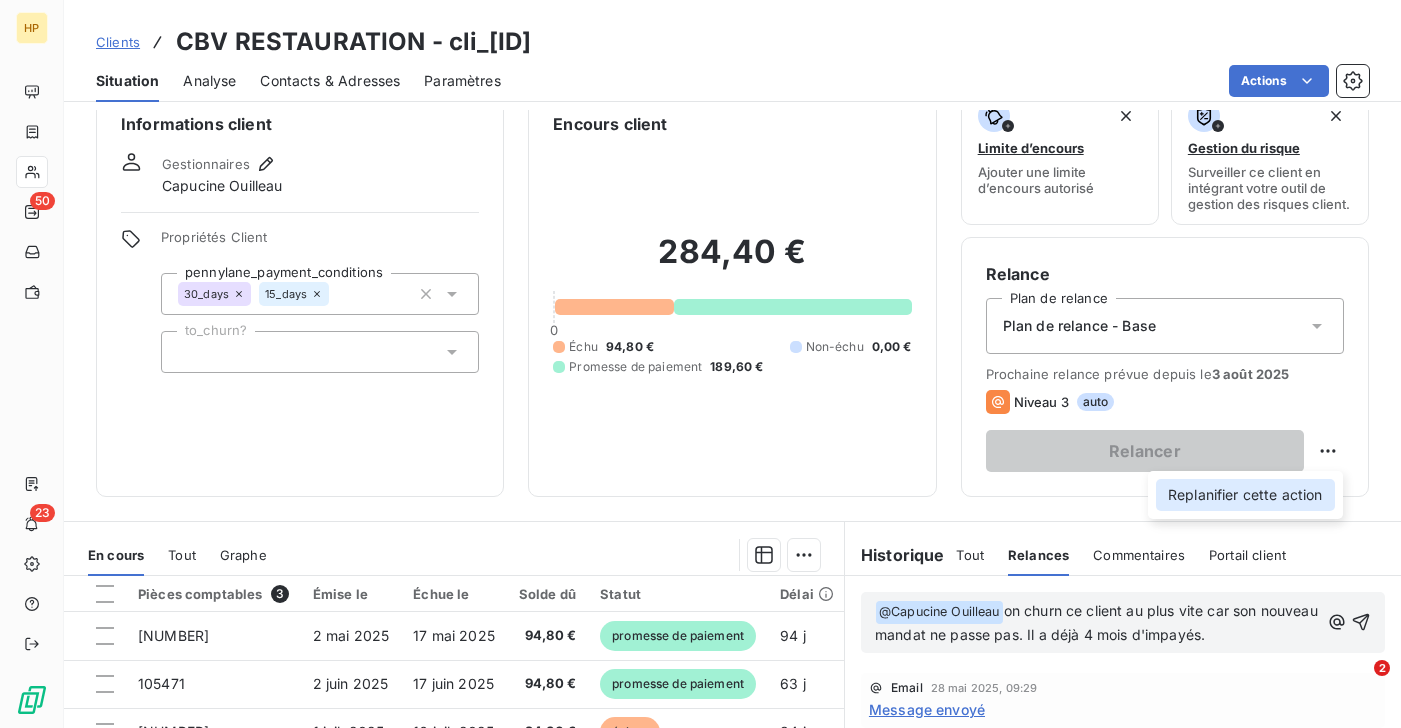 click on "Replanifier cette action" at bounding box center (1245, 495) 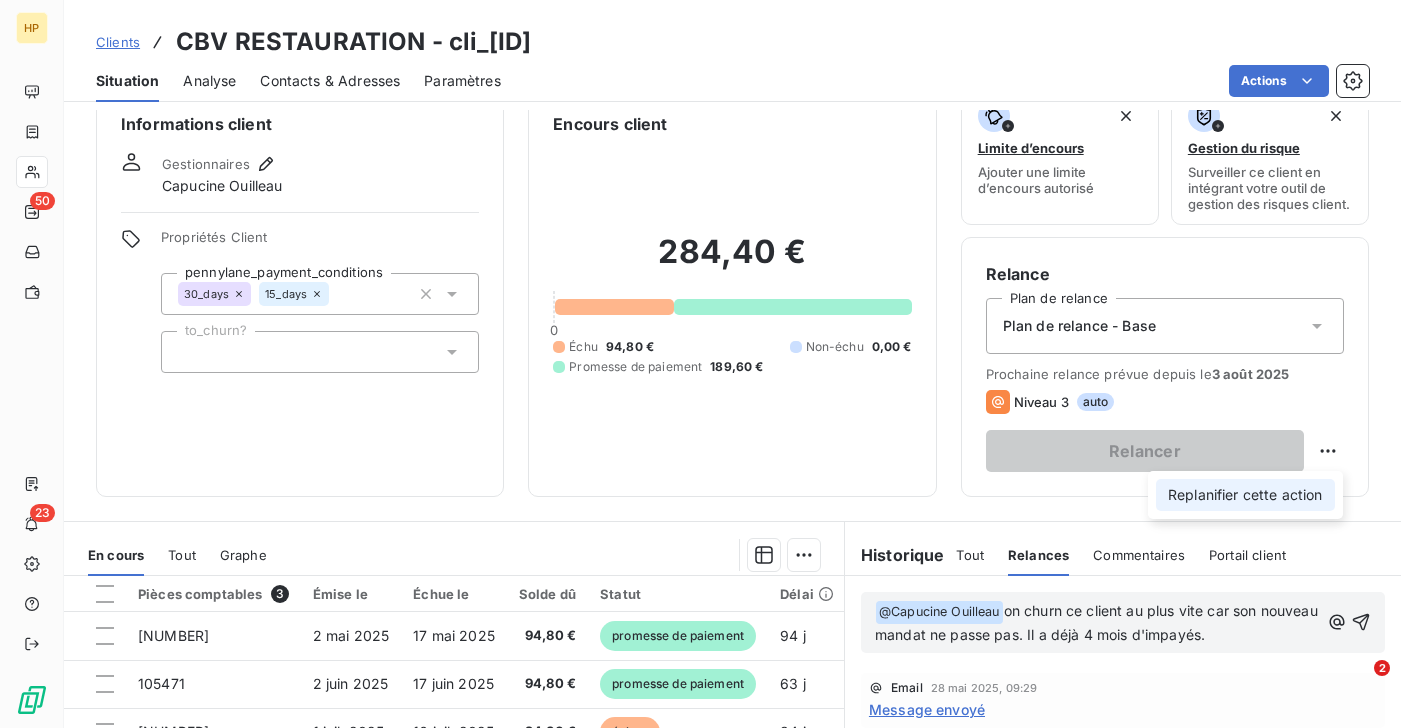 select on "7" 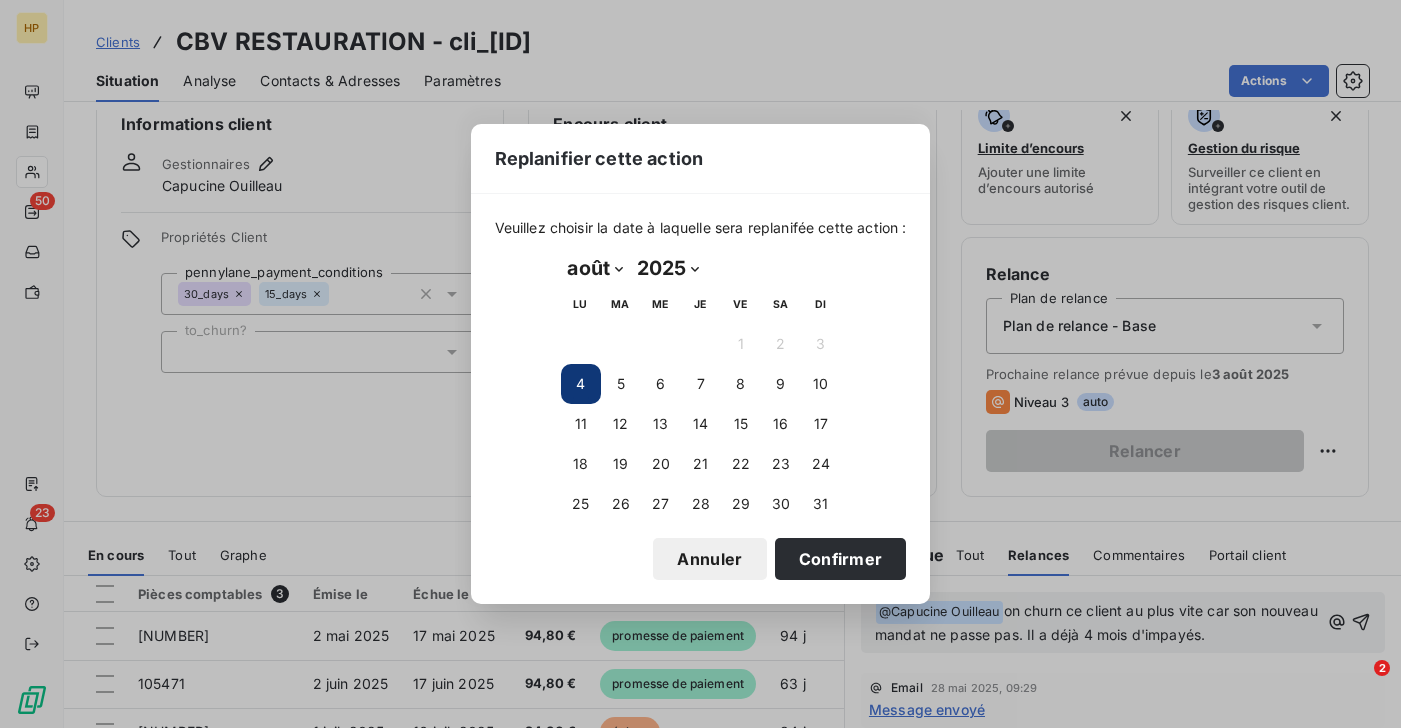 click on "Annuler" at bounding box center (709, 559) 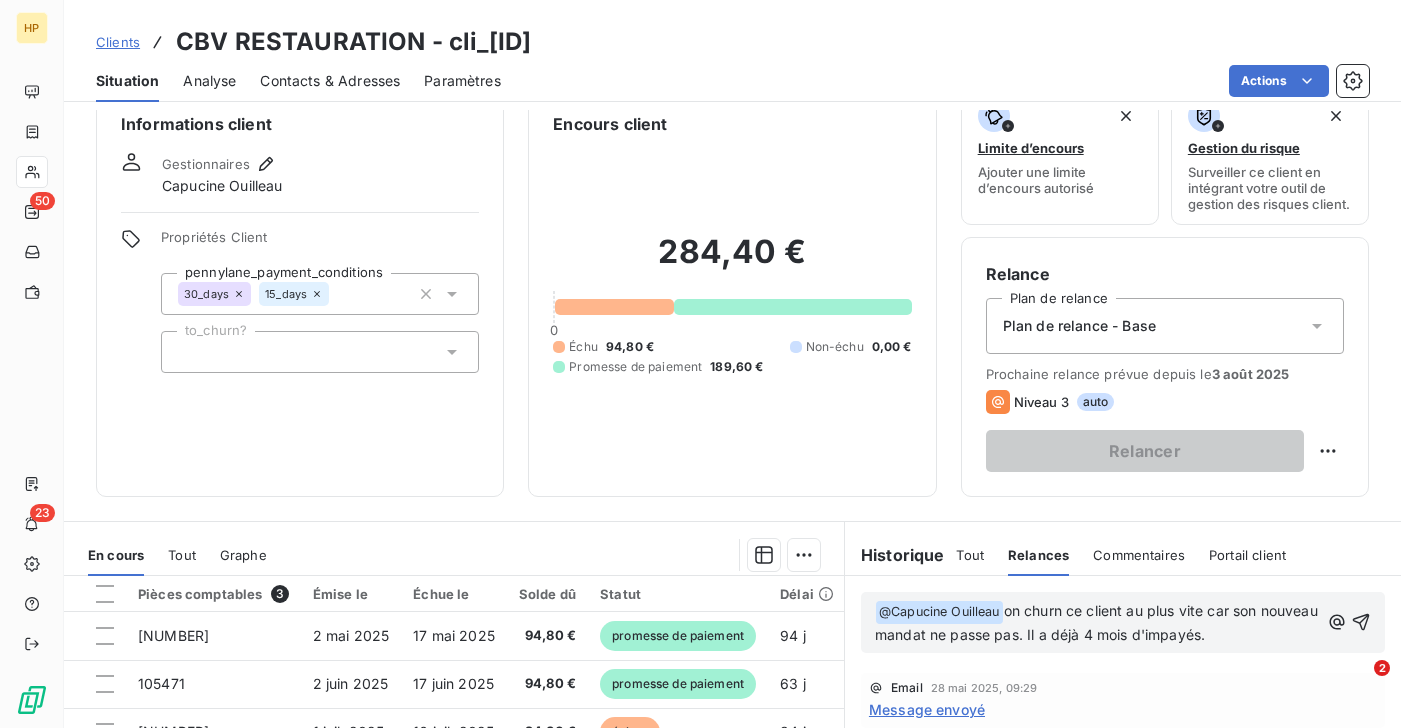 scroll, scrollTop: 0, scrollLeft: 0, axis: both 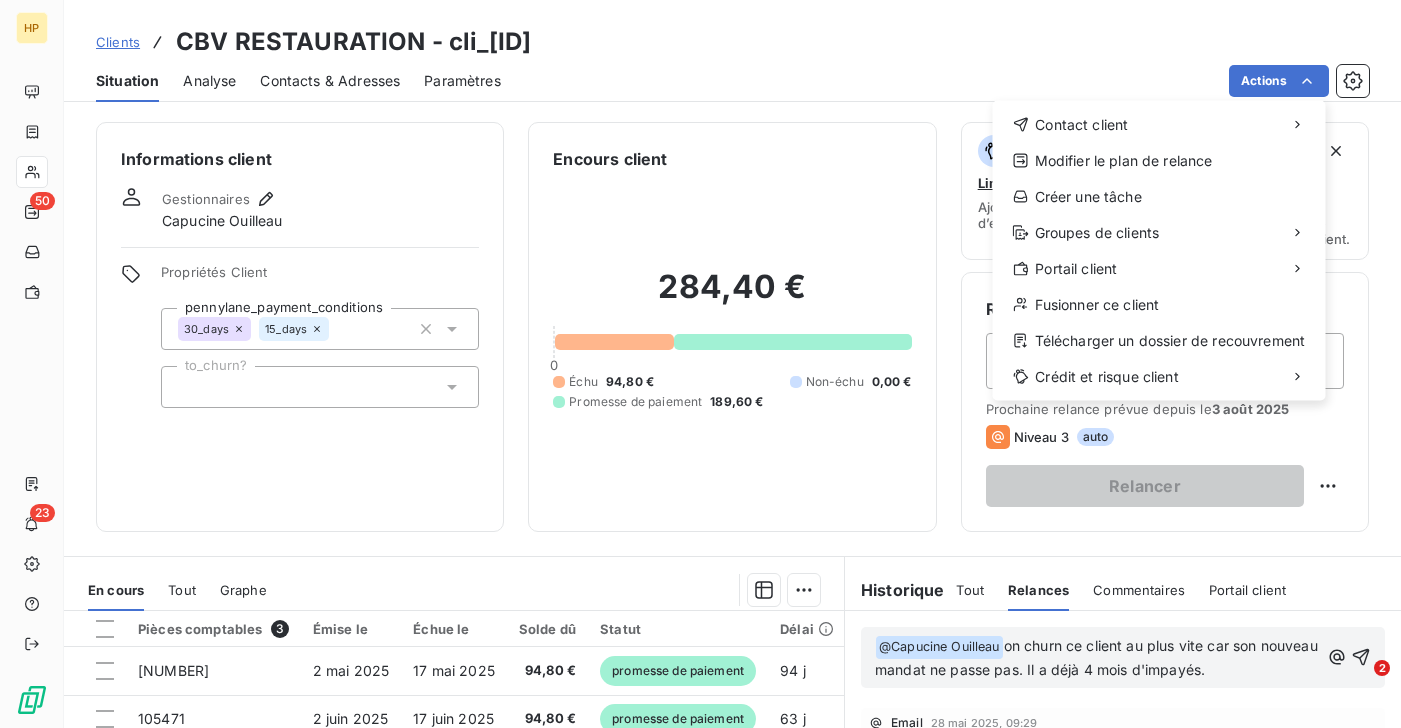 click on "HP 50 23 Clients CBV RESTAURATION - cli_[ALPHANUMERIC] Situation Analyse Contacts & Adresses Paramètres Actions Contact client Modifier le plan de relance Créer une tâche Groupes de clients Portail client Fusionner ce client Télécharger un dossier de recouvrement Crédit et risque client Informations client Gestionnaires [FIRST] [LAST] Propriétés Client pennylane_payment_conditions 30_days 15_days to_churn? Encours client 284,40 € 0 Échu 94,80 € Non-échu 0,00 € Promesse de paiement 189,60 € Limite d’encours Ajouter une limite d’encours autorisé Gestion du risque Surveiller ce client en intégrant votre outil de gestion des risques client. Relance Plan de relance Plan de relance - Base Prochaine relance prévue depuis le 3 août 2025 Niveau 3 auto Relancer En cours Tout Graphe Pièces comptables 3 Émise le Échue le Solde dû Statut Délai Retard 103571 2 mai 2025 17 mai 2025 94,80 € promesse de paiement 94 j +79 j 105471 2 juin 2025 17 juin 2025 63 j 25" at bounding box center [700, 364] 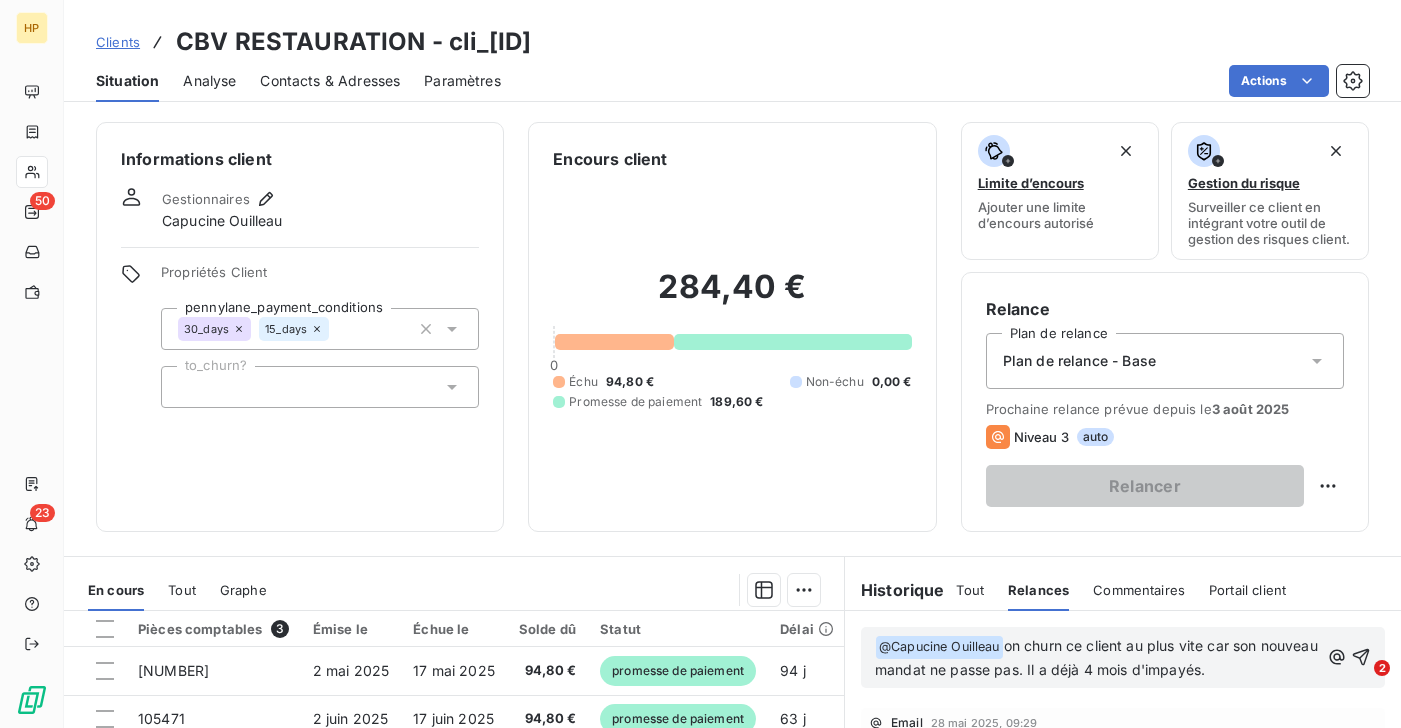 click 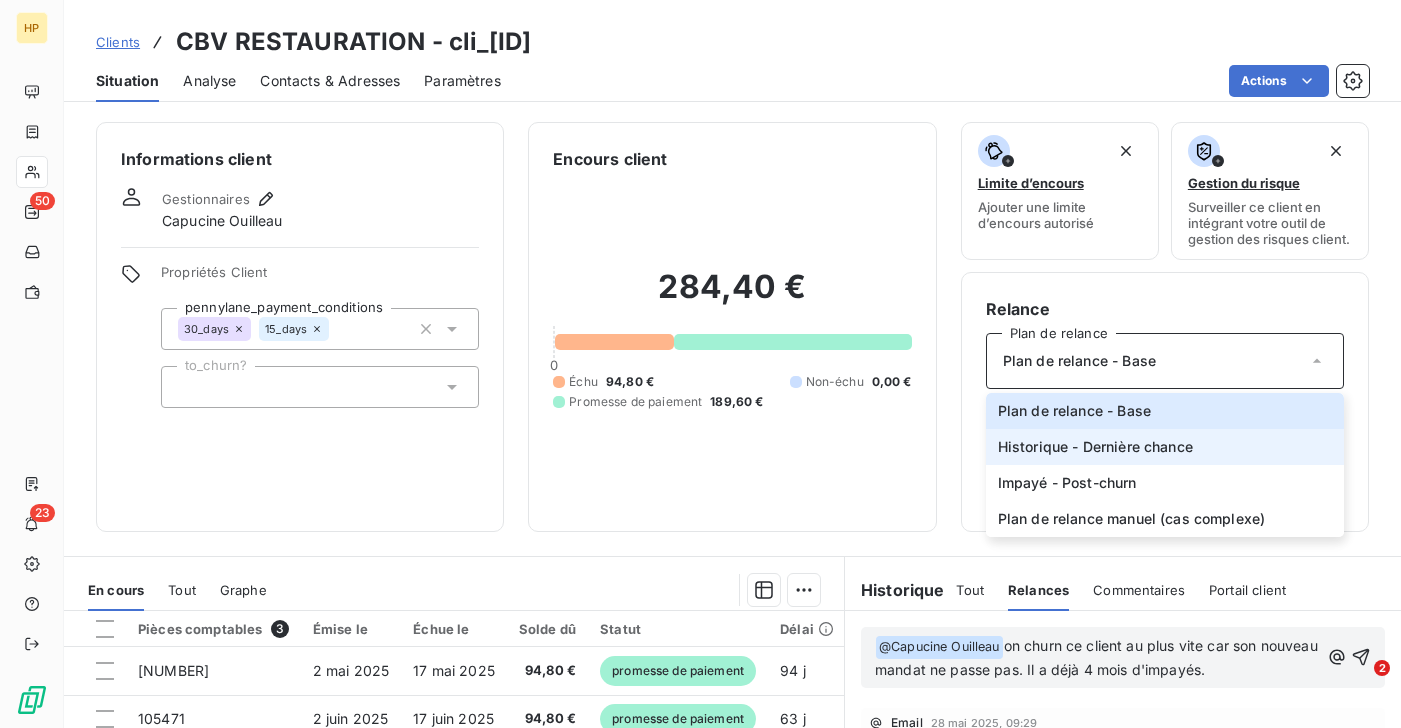 click on "Historique - Dernière chance" at bounding box center (1165, 447) 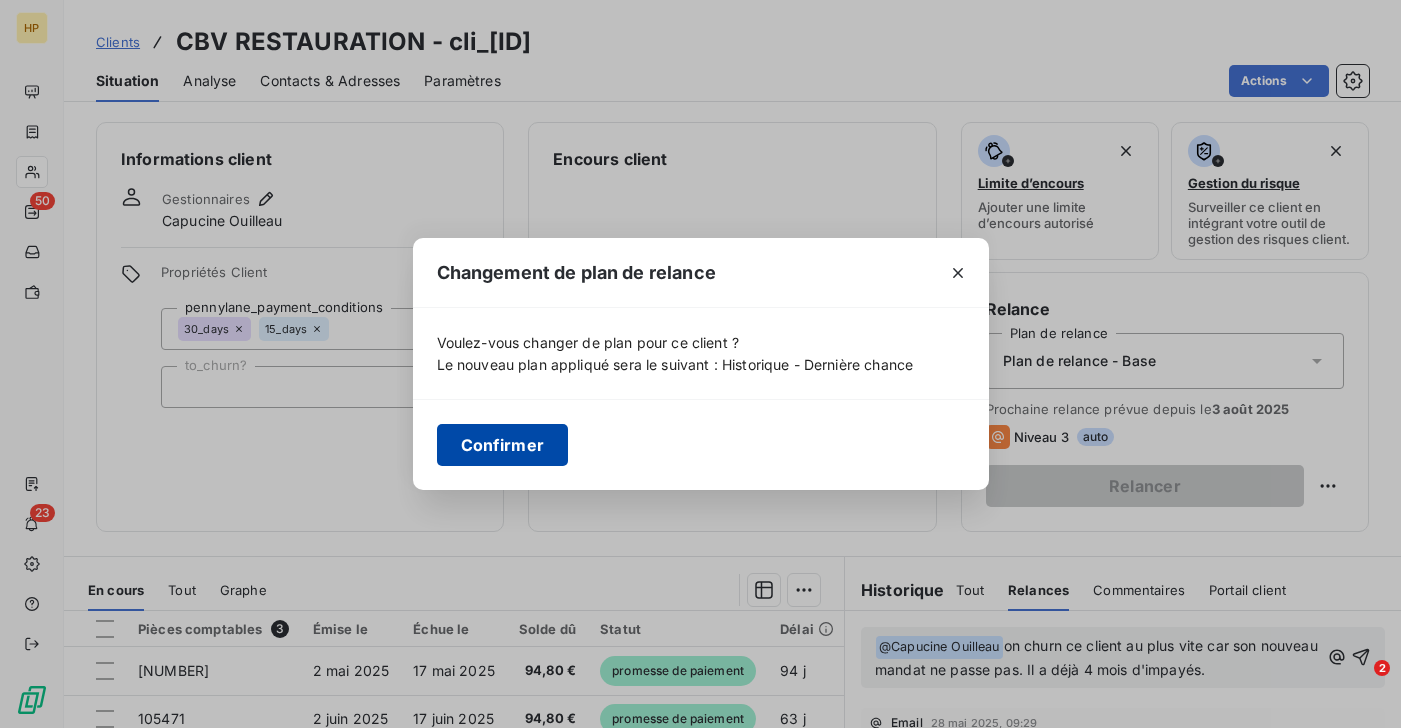 click on "Confirmer" at bounding box center (503, 445) 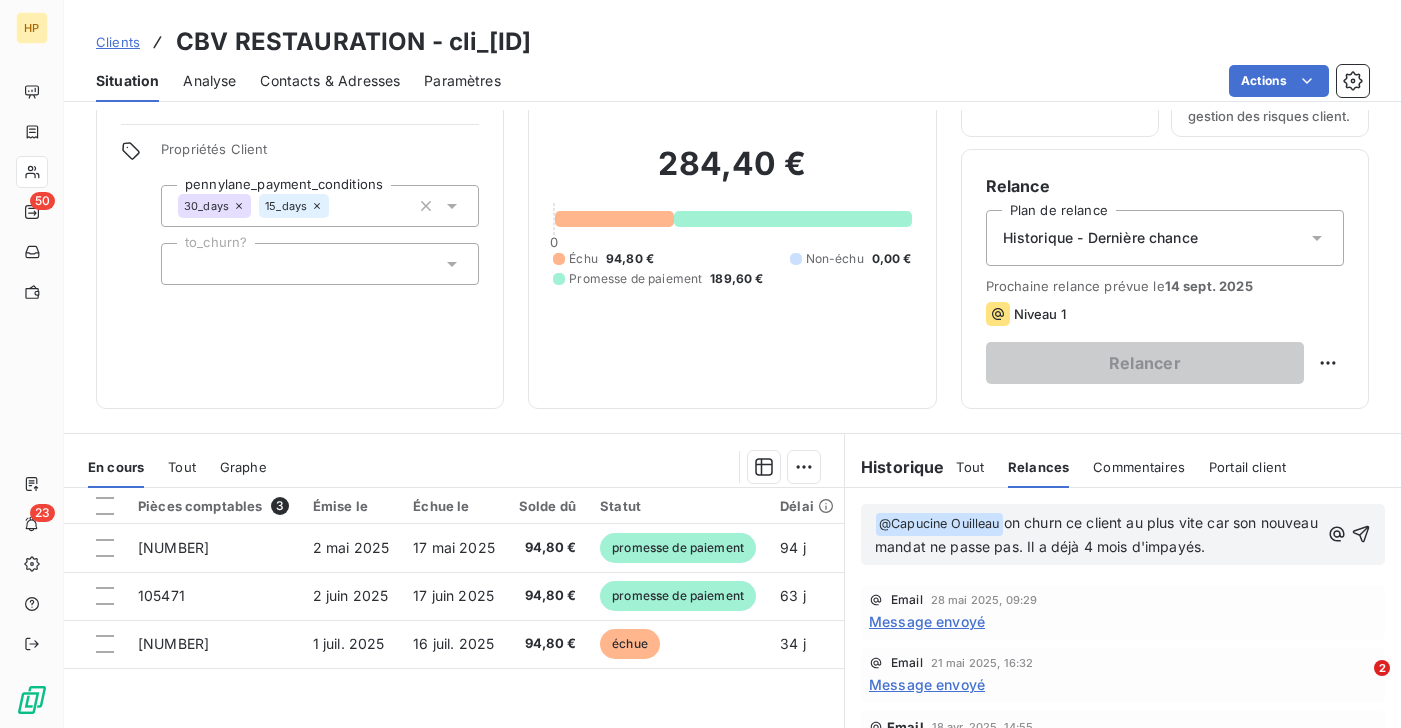 scroll, scrollTop: 236, scrollLeft: 0, axis: vertical 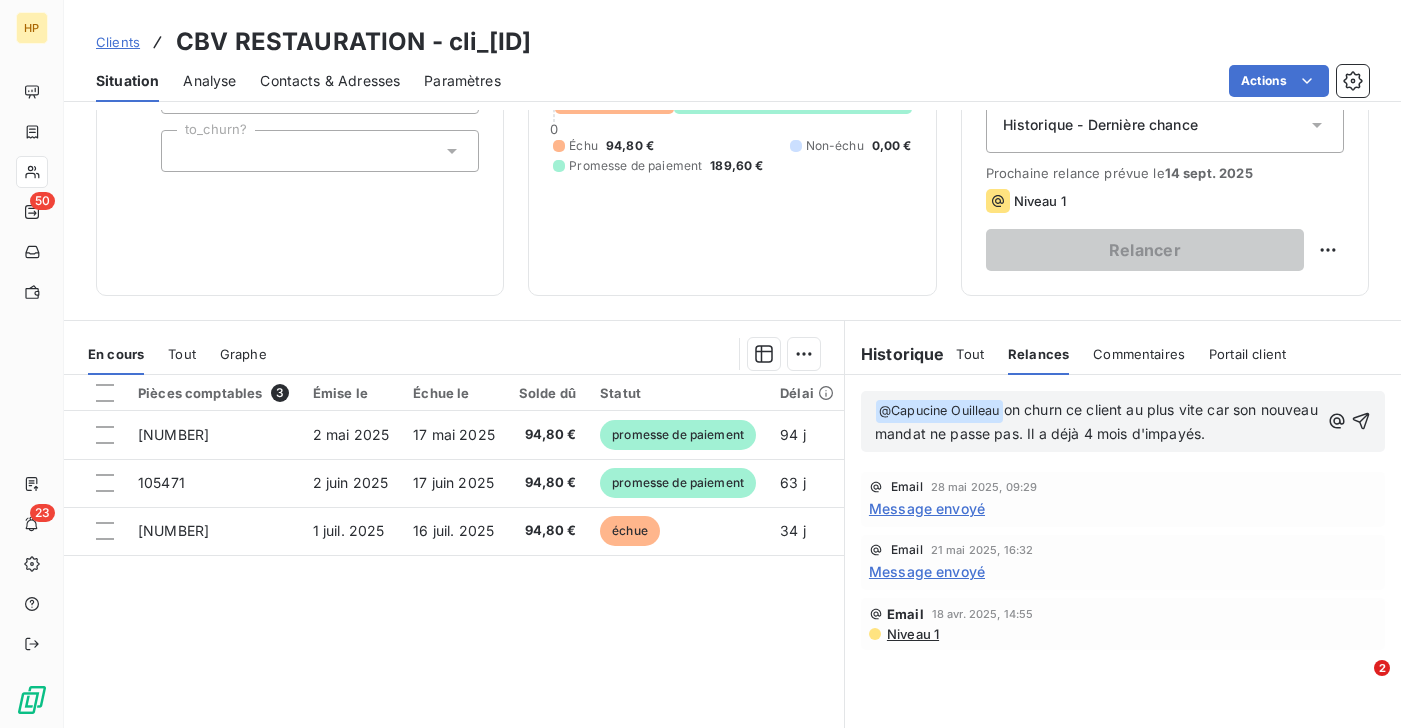 click on "﻿ @ [FIRST] [LAST] ﻿  on churn ce client au plus vite car son nouveau mandat ne passe pas. Il a déjà 4 mois d'impayés." at bounding box center (1097, 422) 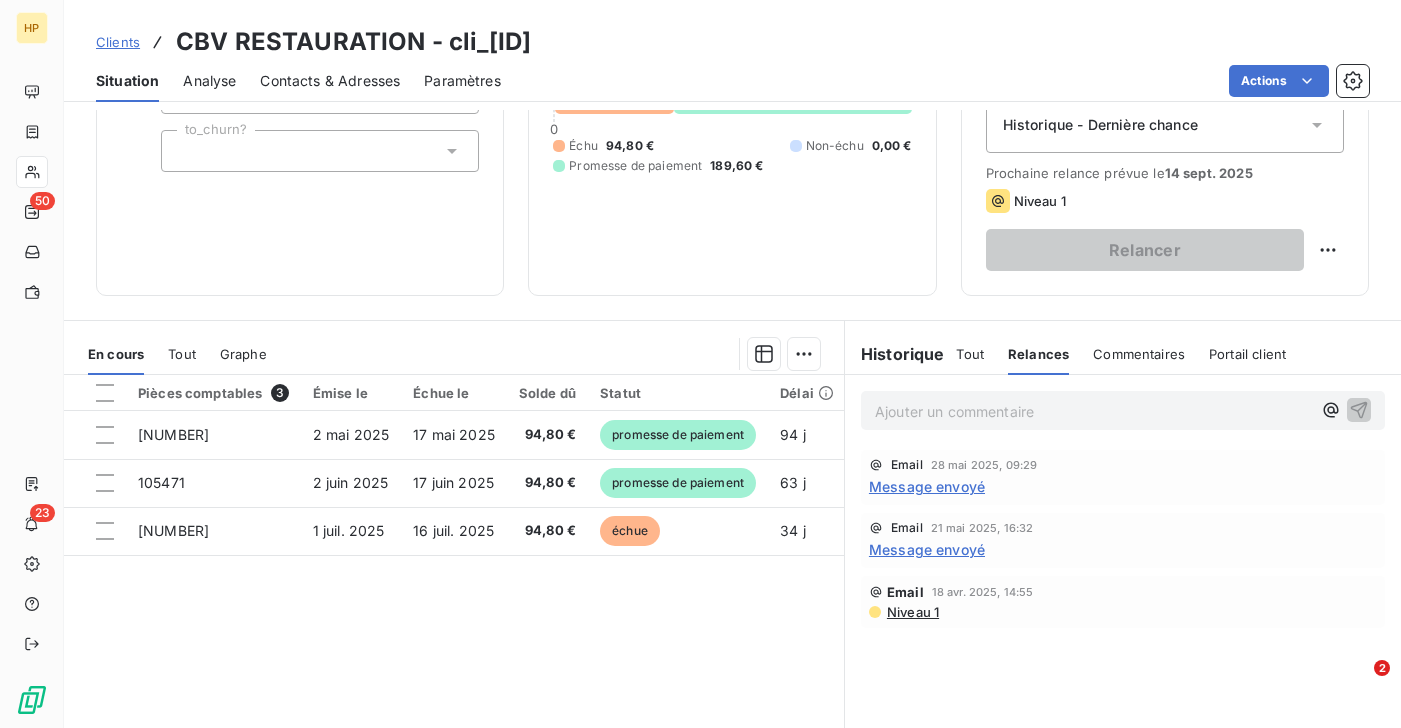 click on "Tout" at bounding box center [970, 354] 